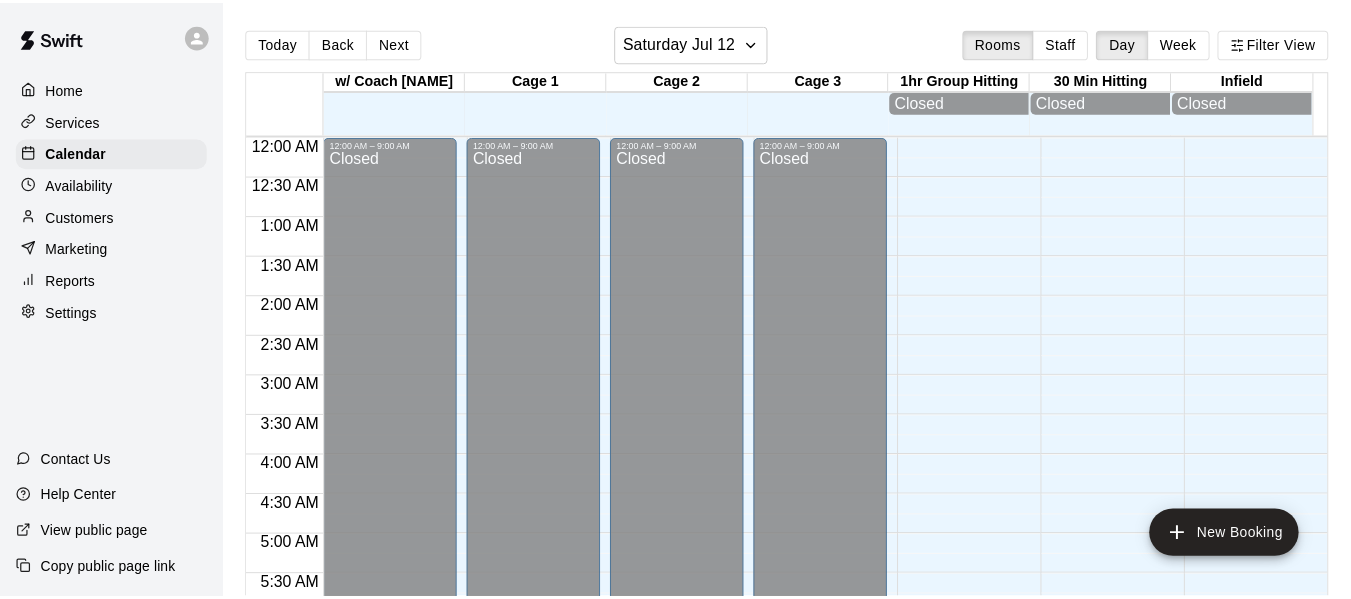 scroll, scrollTop: 0, scrollLeft: 0, axis: both 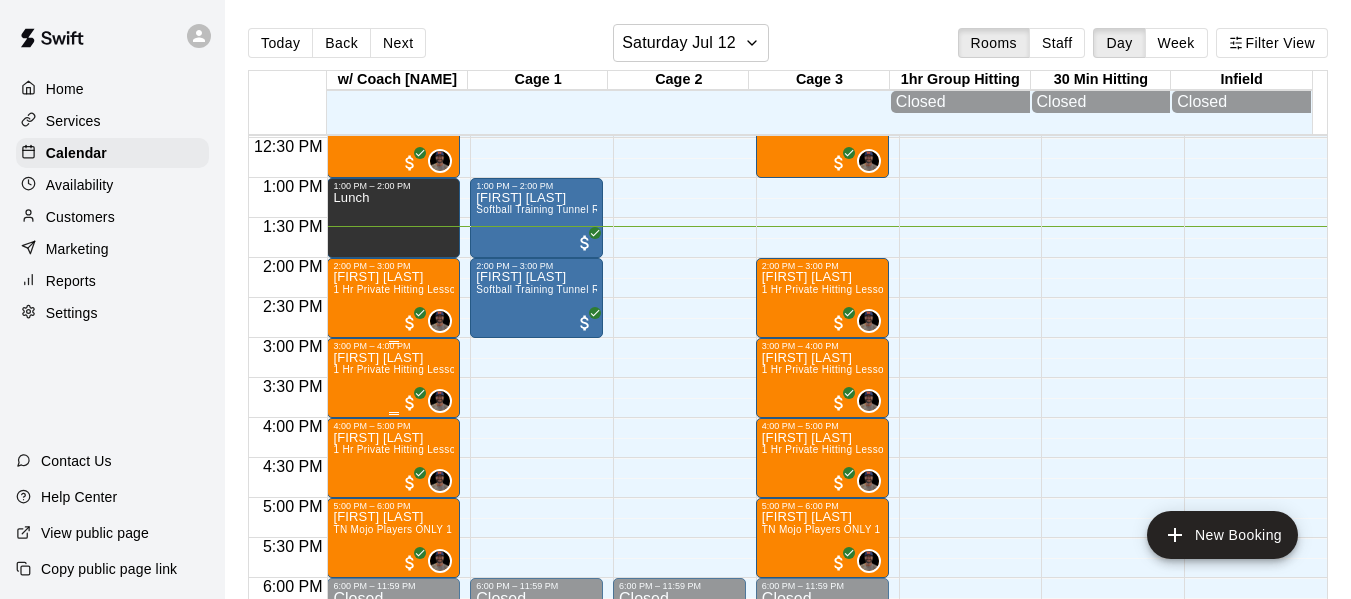 drag, startPoint x: 1326, startPoint y: 424, endPoint x: 380, endPoint y: 397, distance: 946.38525 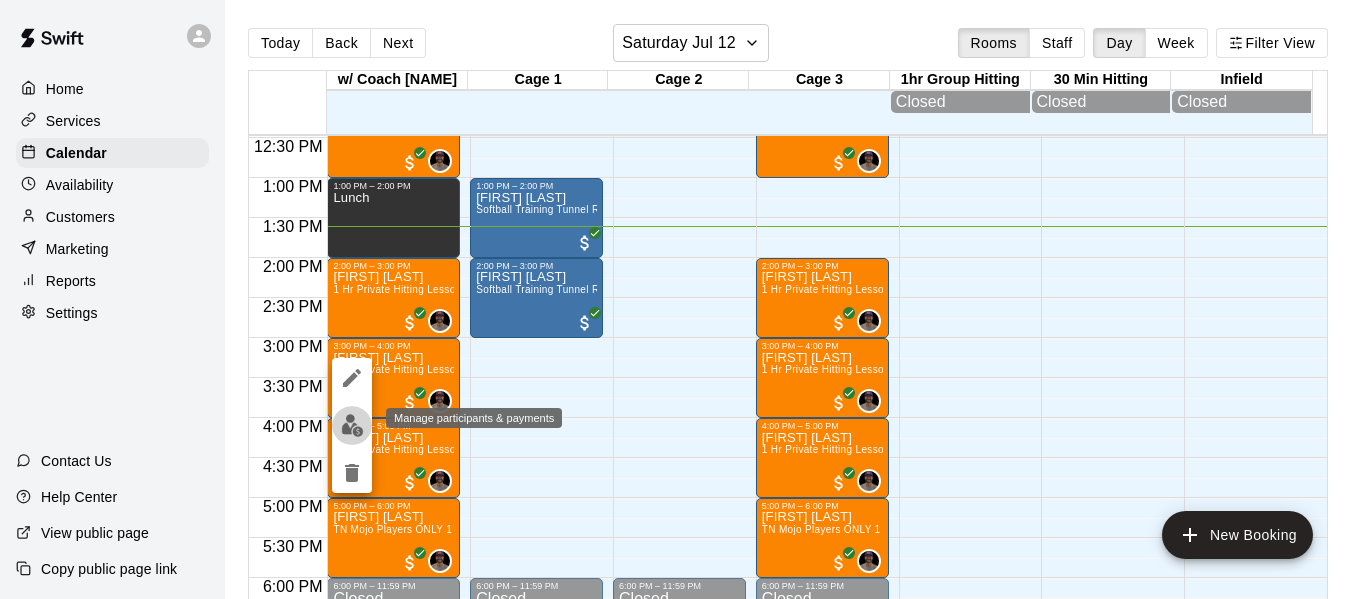 click at bounding box center (352, 425) 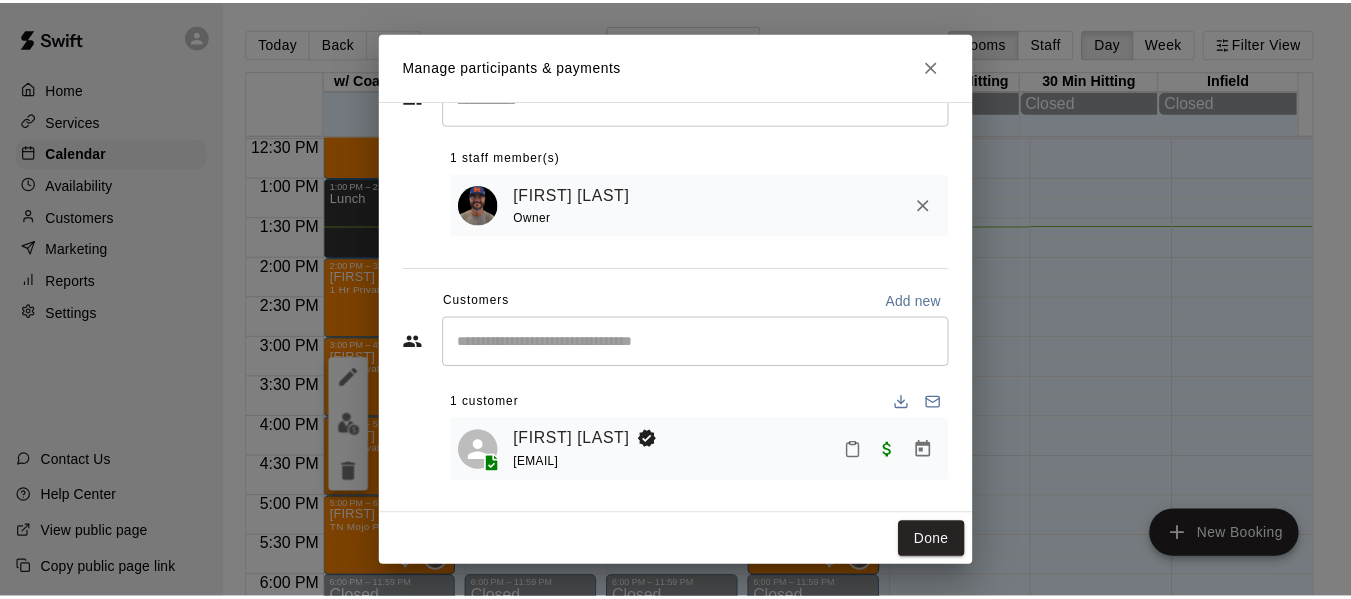 scroll, scrollTop: 83, scrollLeft: 0, axis: vertical 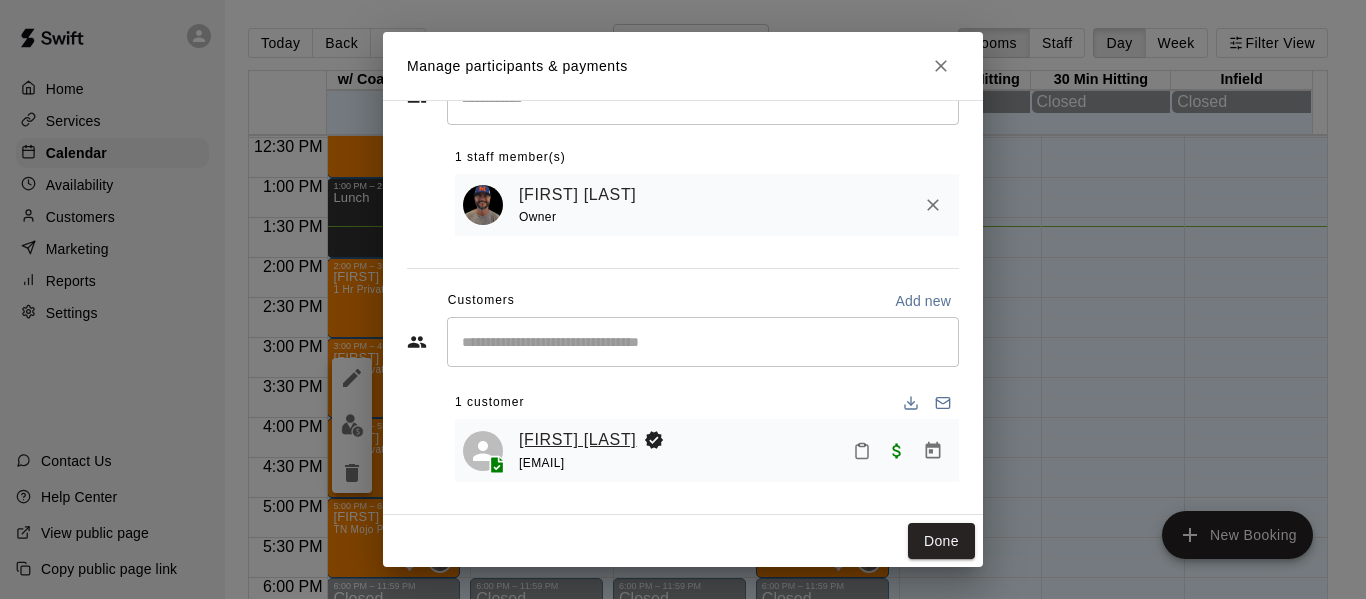 click on "[FIRST]  [LAST]" at bounding box center [577, 440] 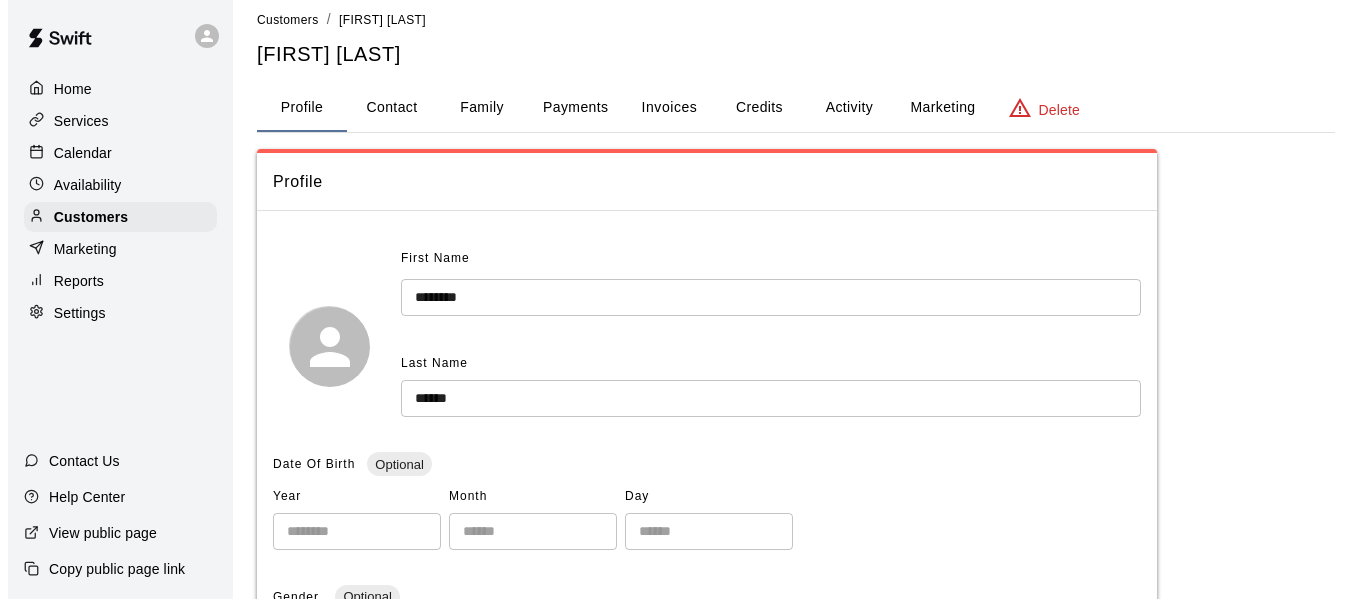 scroll, scrollTop: 0, scrollLeft: 0, axis: both 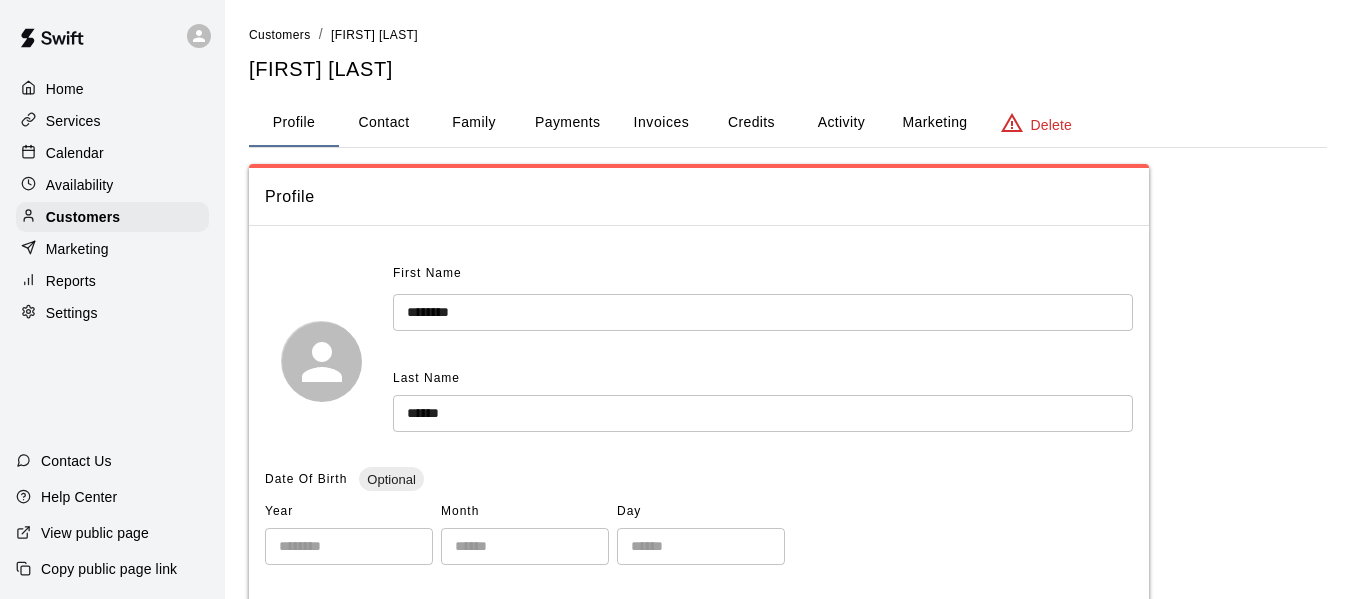 click on "Family" at bounding box center [474, 123] 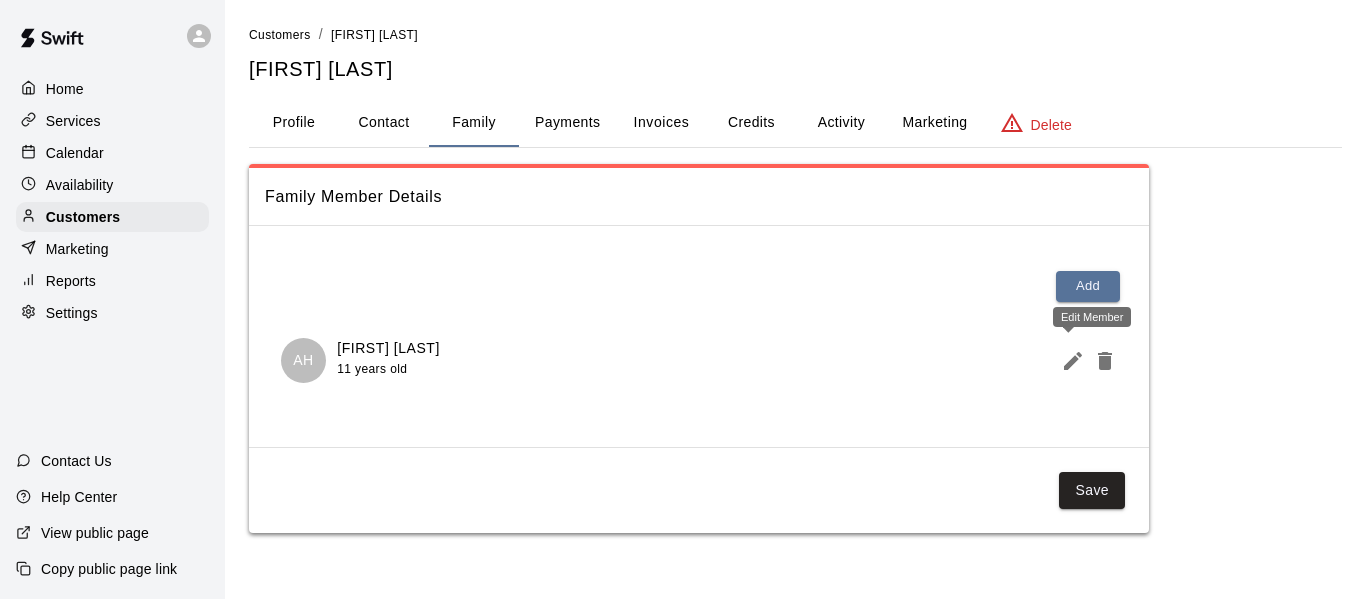 click 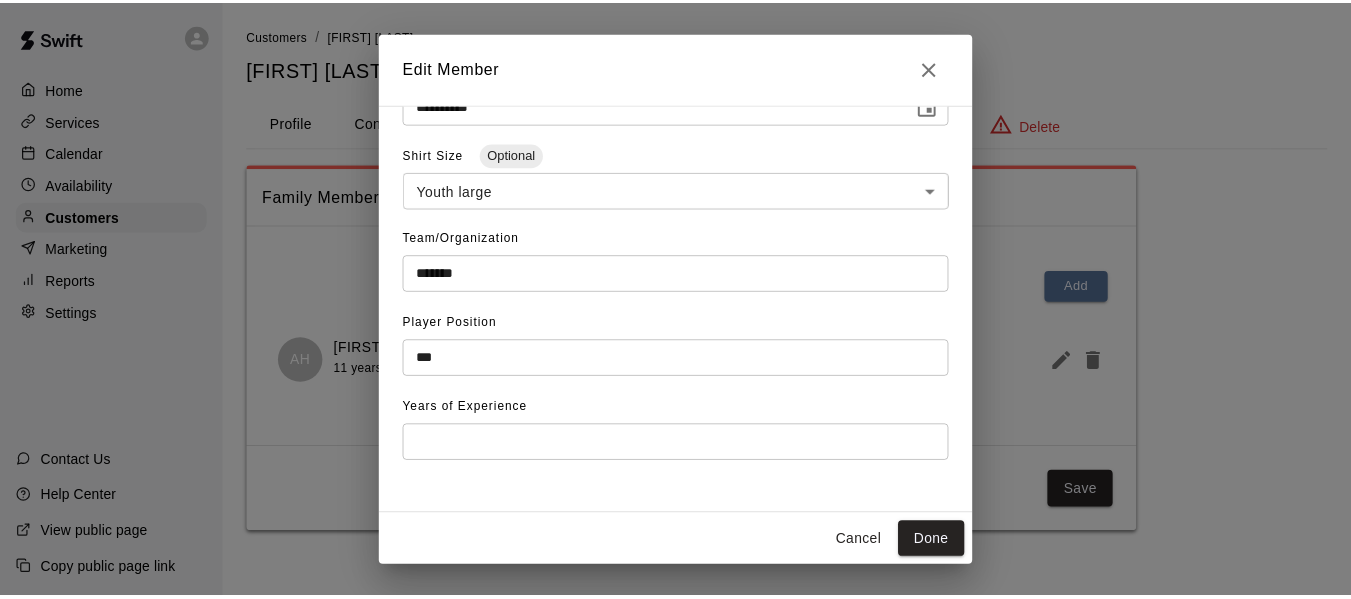 scroll, scrollTop: 414, scrollLeft: 0, axis: vertical 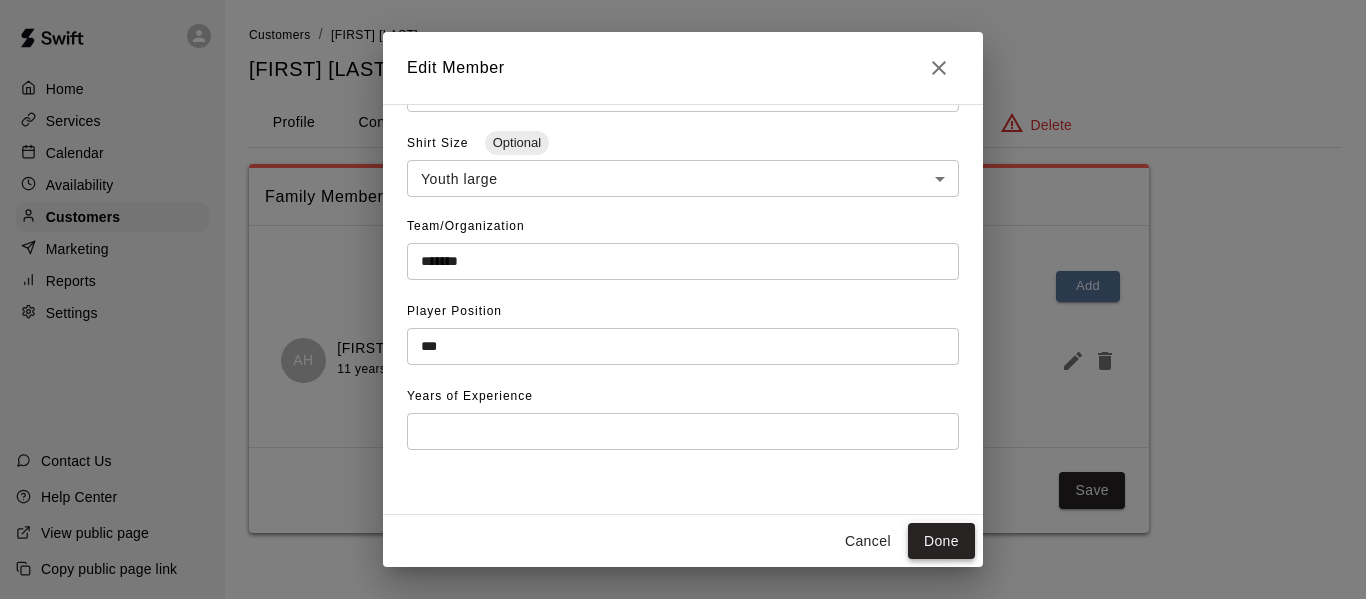 click on "Done" at bounding box center [941, 541] 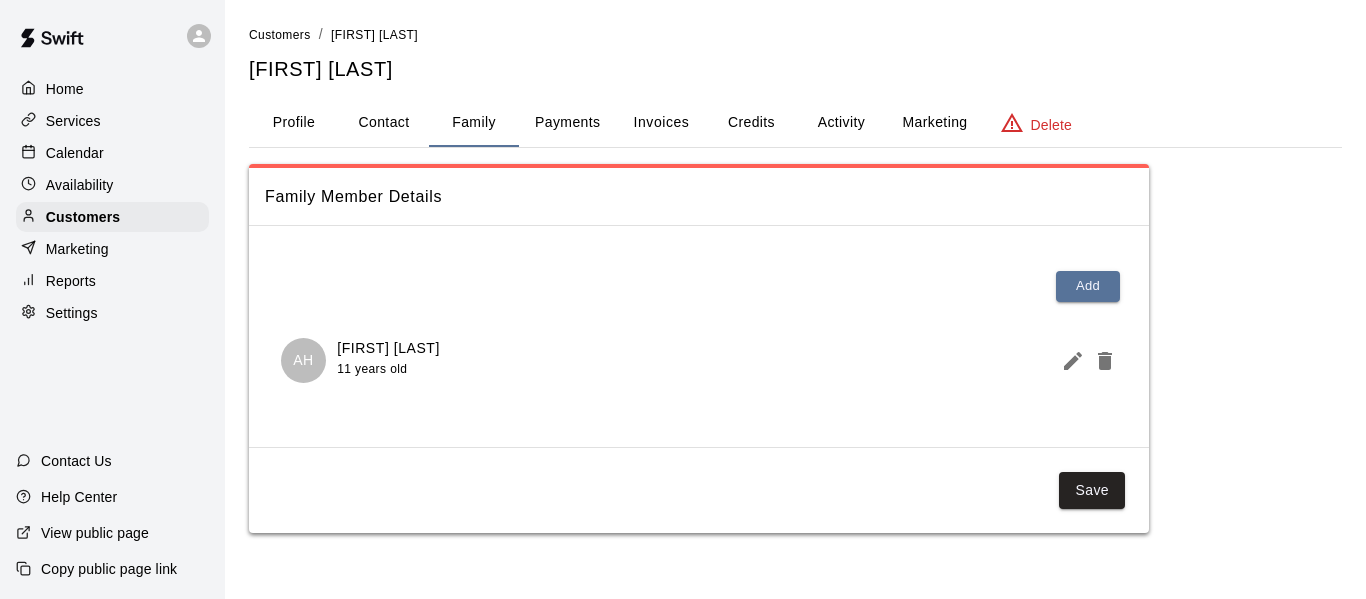 click on "Calendar" at bounding box center [75, 153] 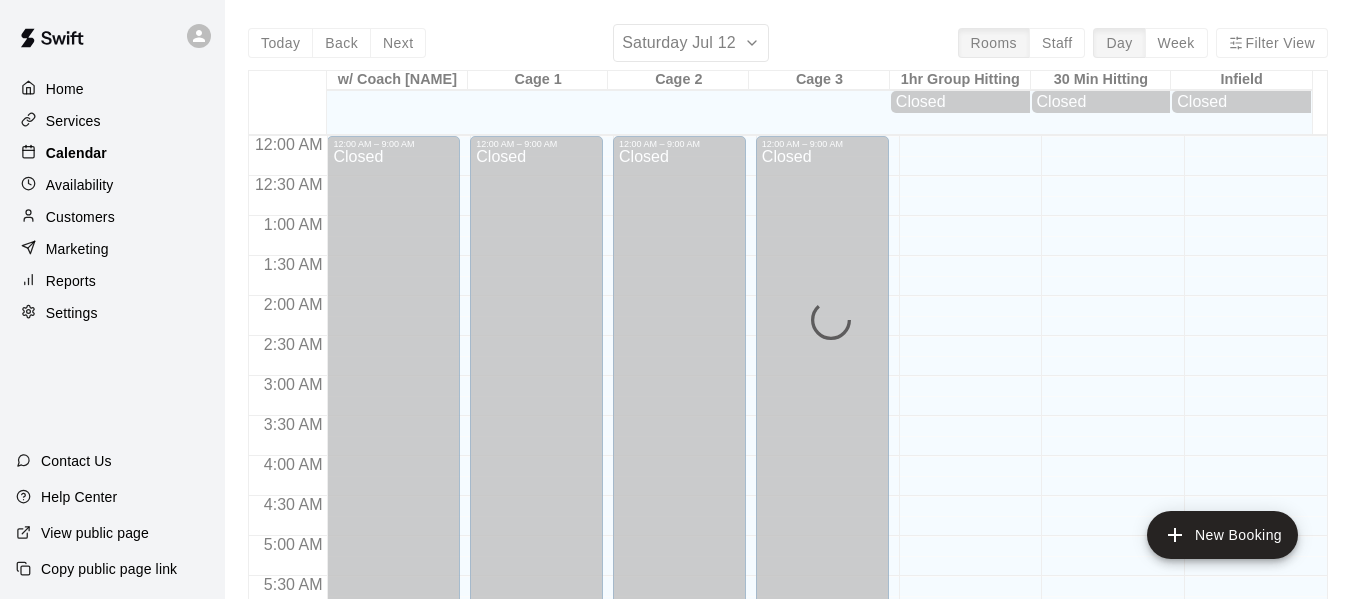 scroll, scrollTop: 1090, scrollLeft: 0, axis: vertical 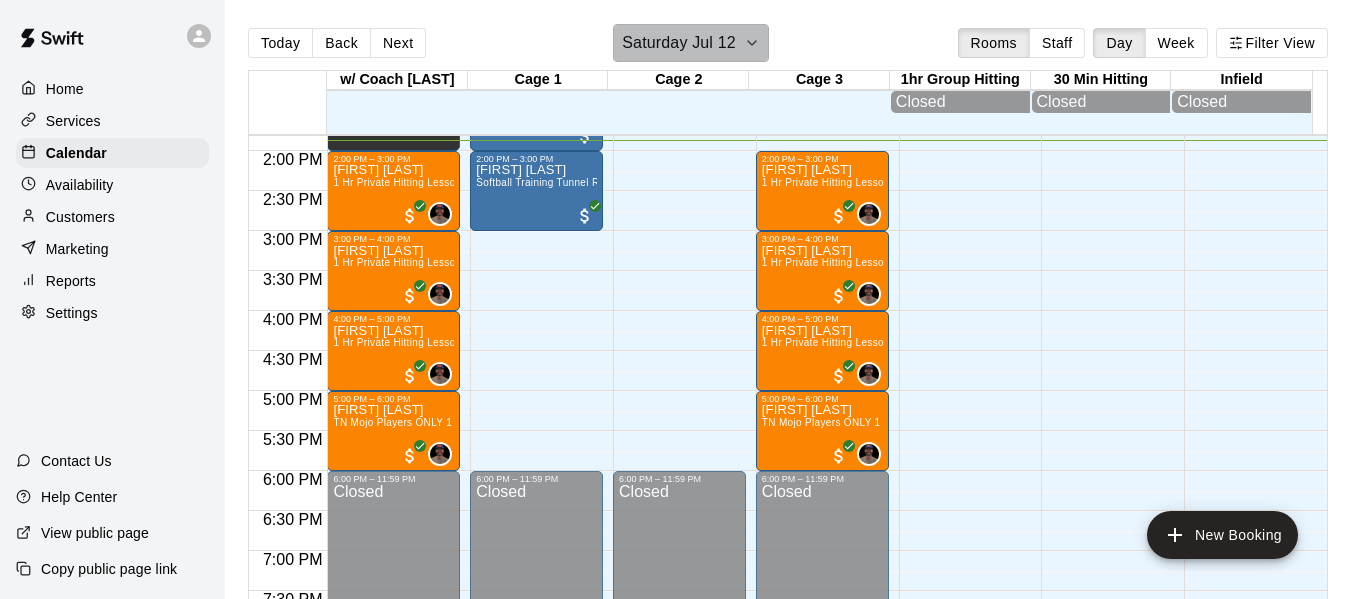 click 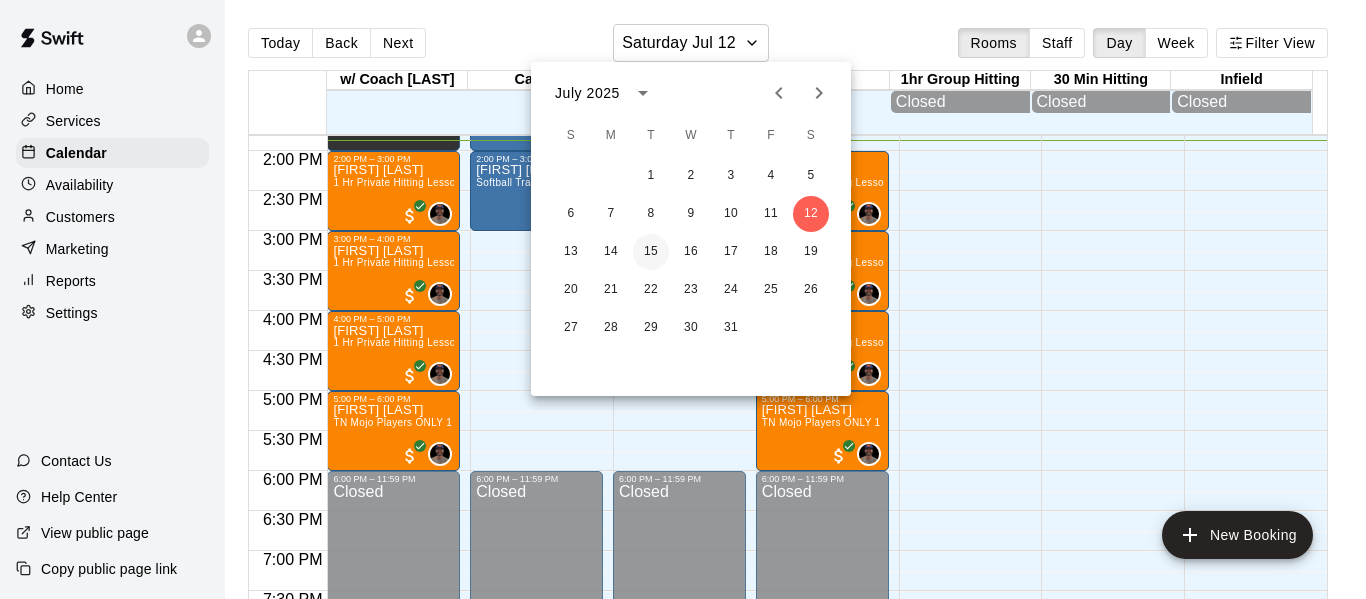 click on "15" at bounding box center (651, 252) 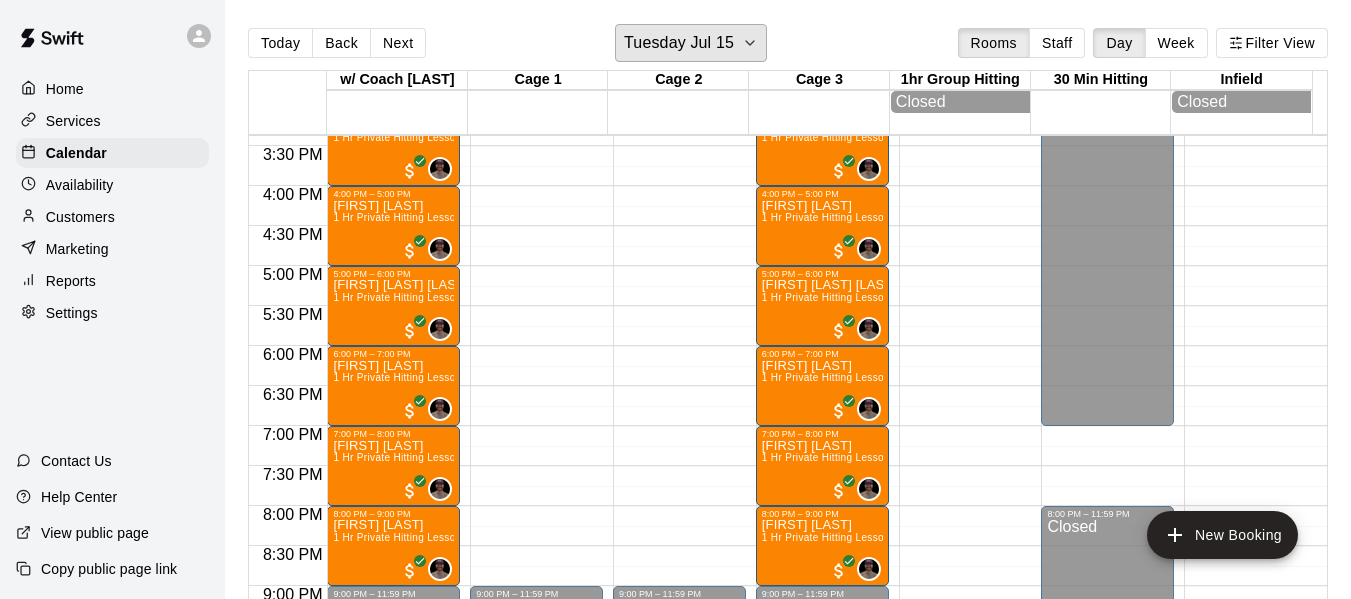 scroll, scrollTop: 1243, scrollLeft: 0, axis: vertical 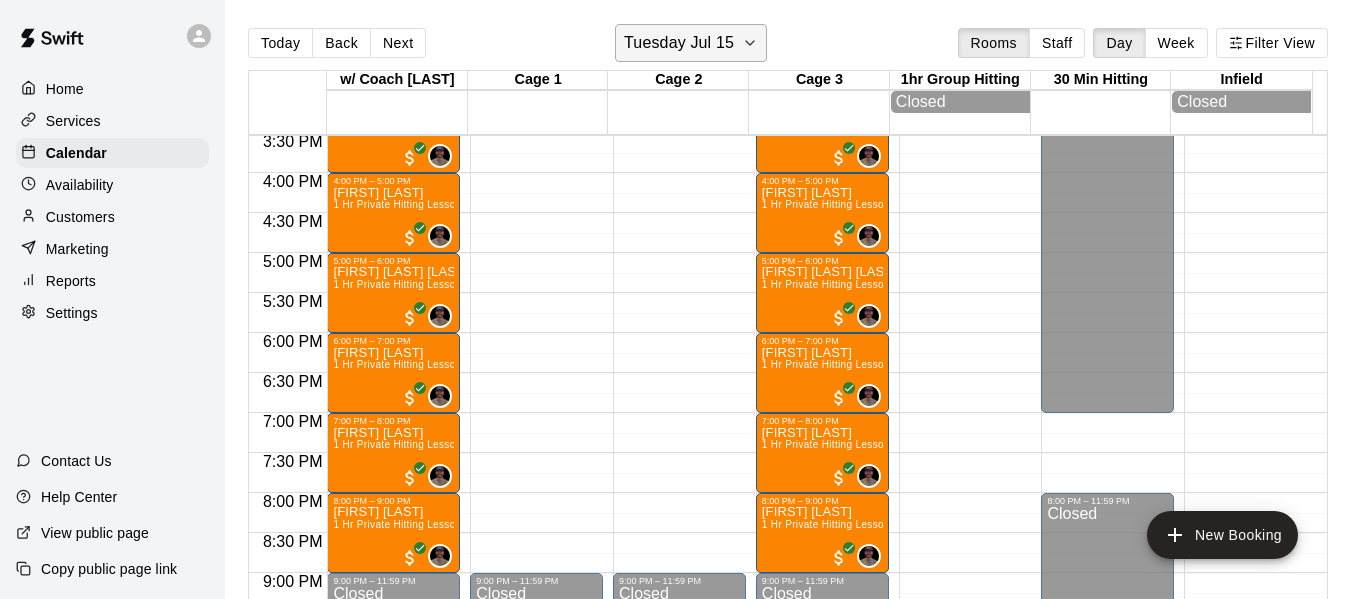 click on "Tuesday Jul 15" at bounding box center (691, 43) 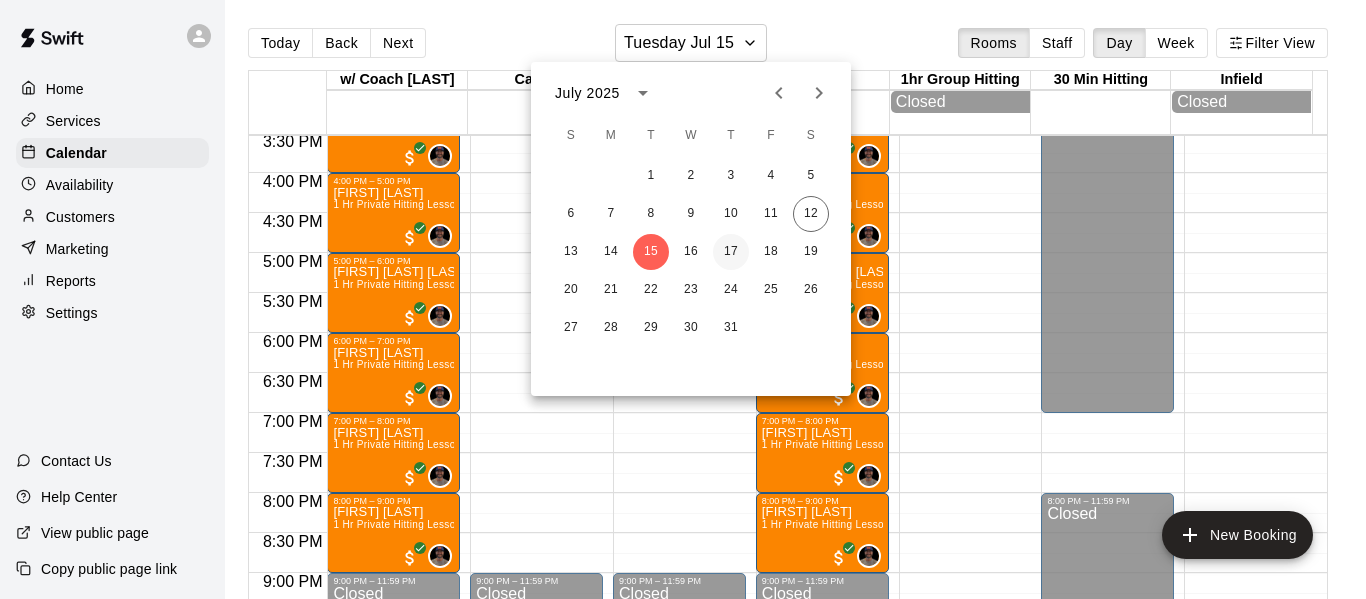 click on "17" at bounding box center (731, 252) 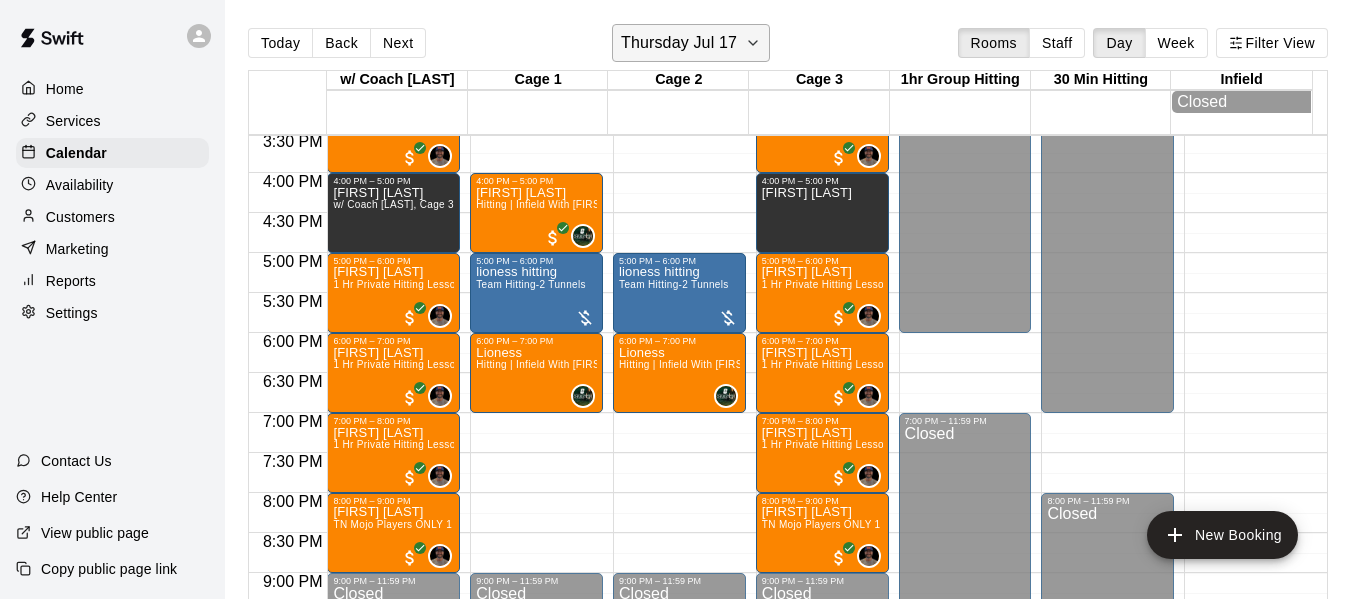 click on "Thursday Jul 17" at bounding box center (691, 43) 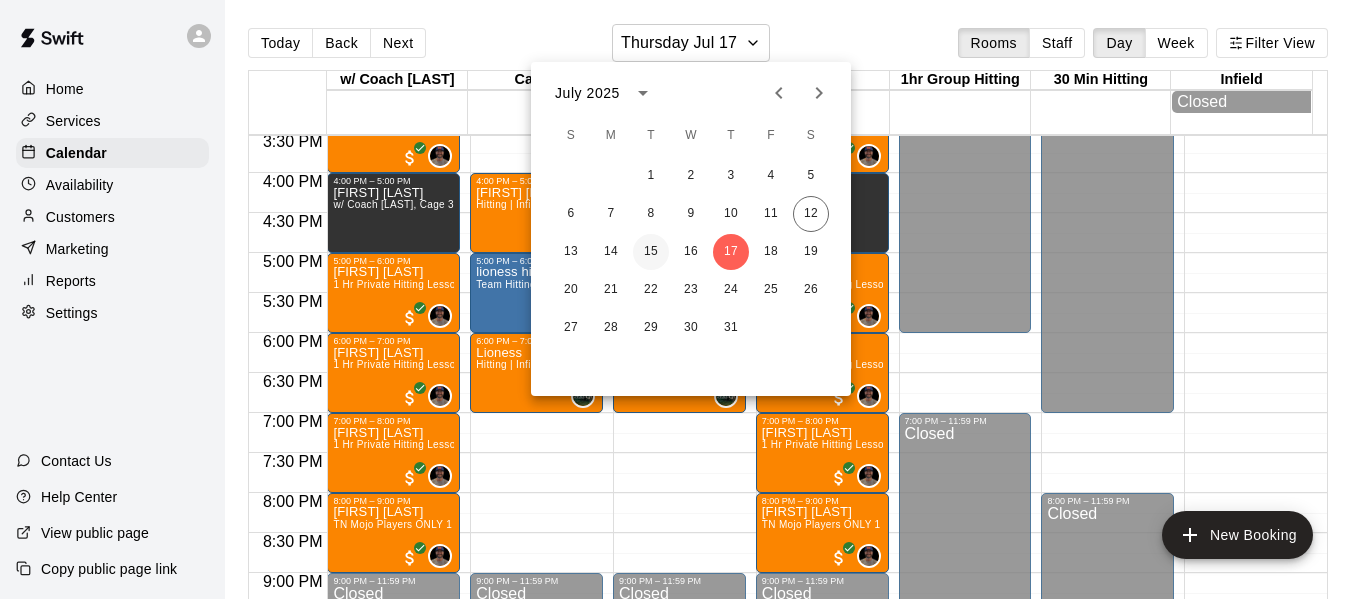 click on "15" at bounding box center (651, 252) 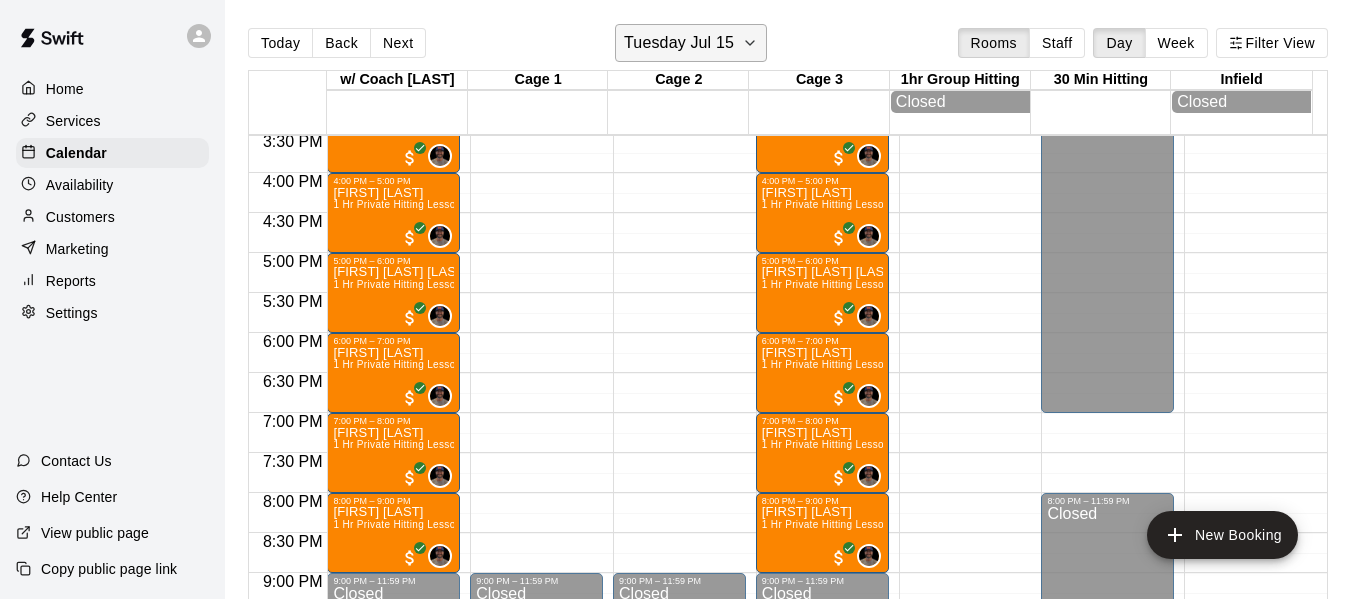 click on "Tuesday Jul 15" at bounding box center [691, 43] 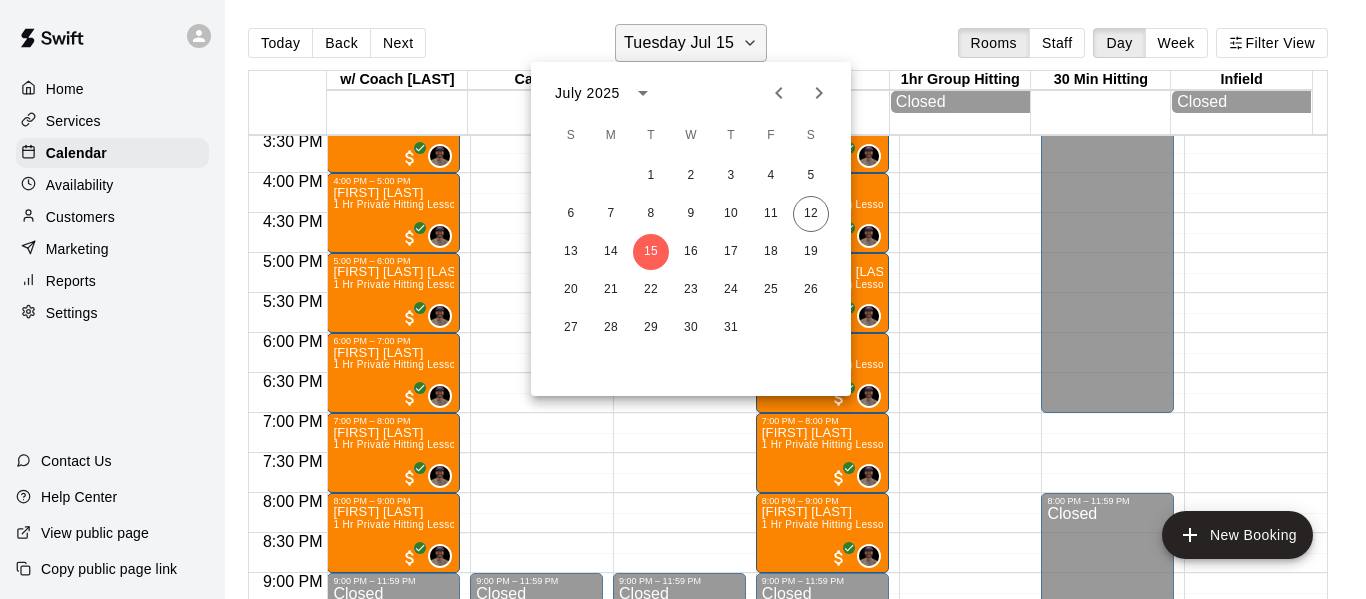 click at bounding box center (683, 299) 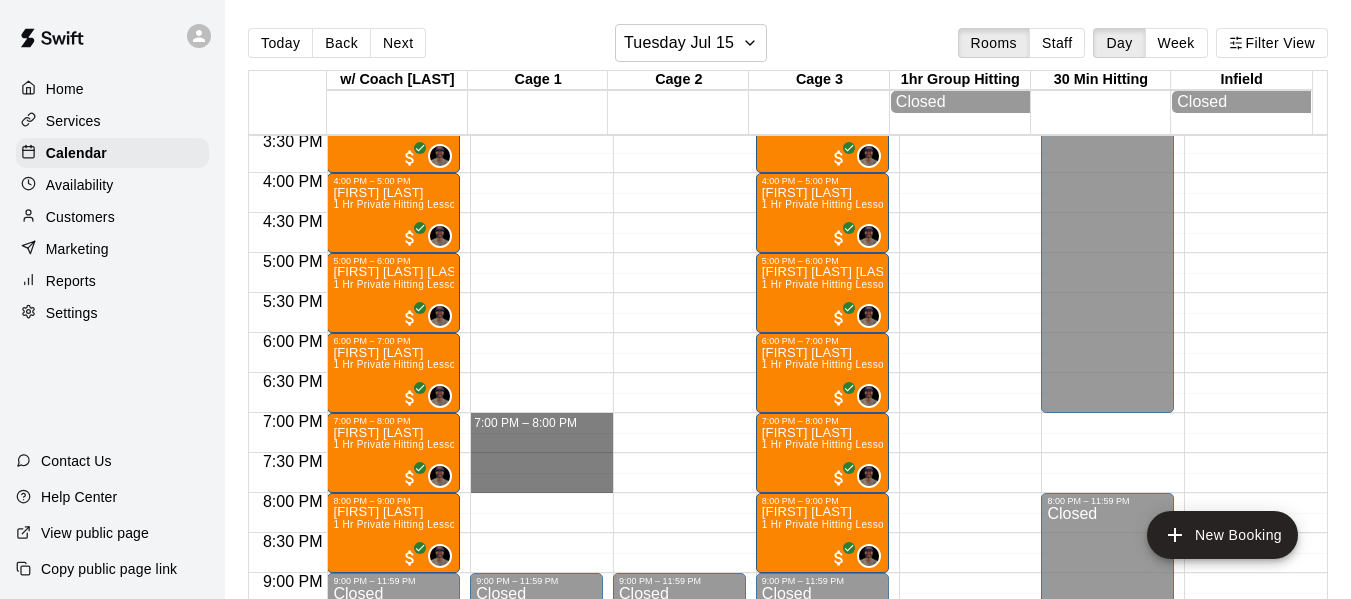 drag, startPoint x: 529, startPoint y: 430, endPoint x: 559, endPoint y: 495, distance: 71.5891 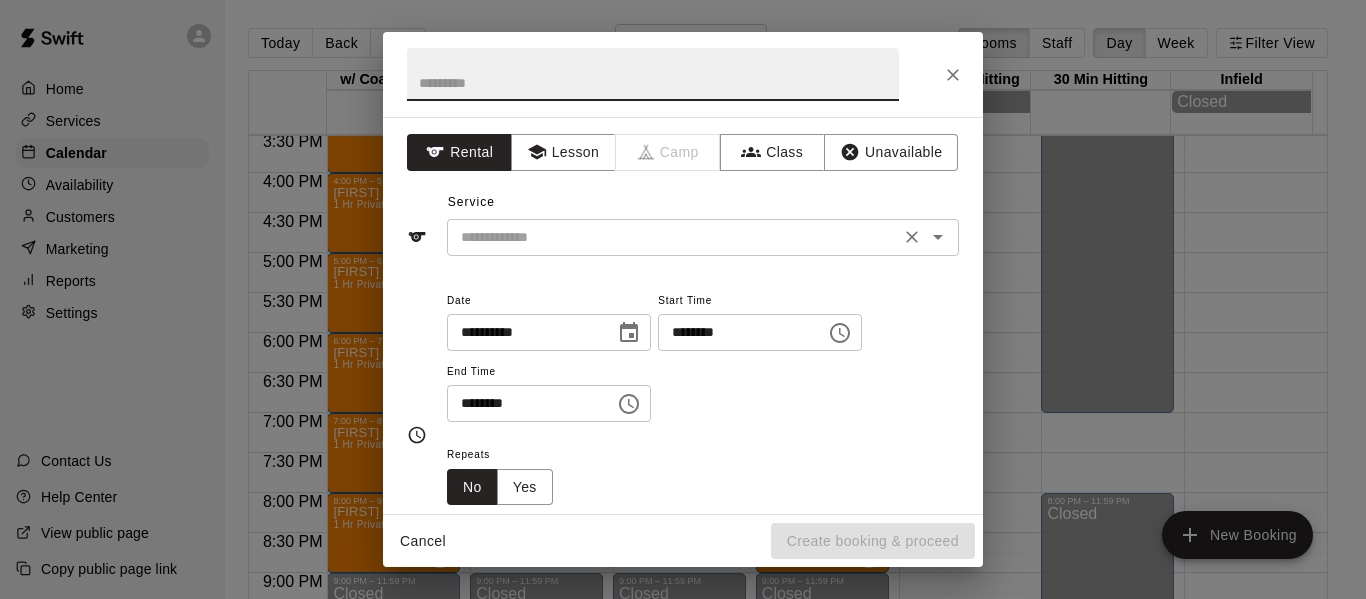 click at bounding box center (673, 237) 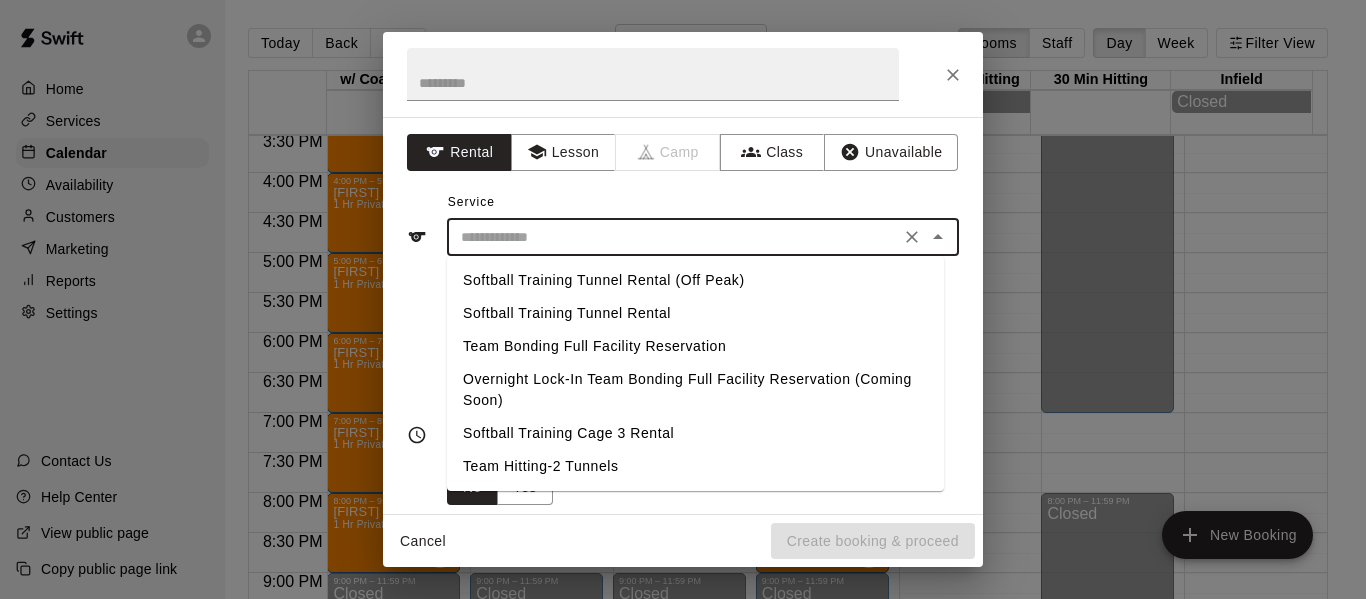 click on "Team Hitting-2 Tunnels" at bounding box center [695, 466] 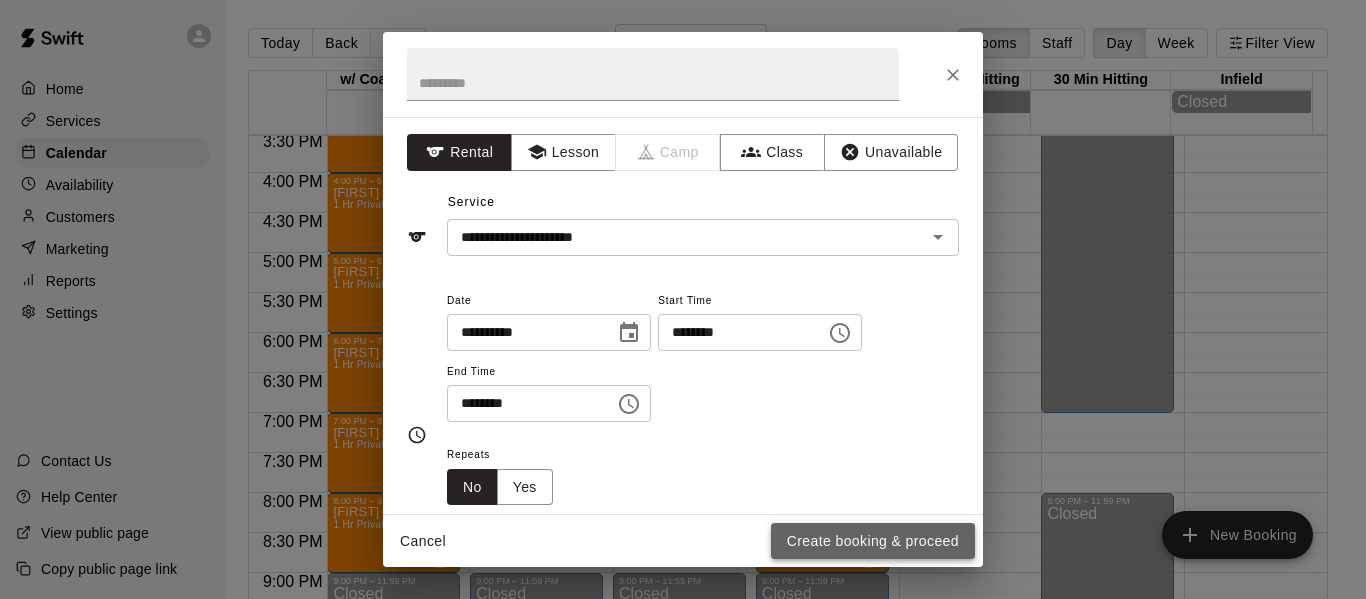 click on "Create booking & proceed" at bounding box center (873, 541) 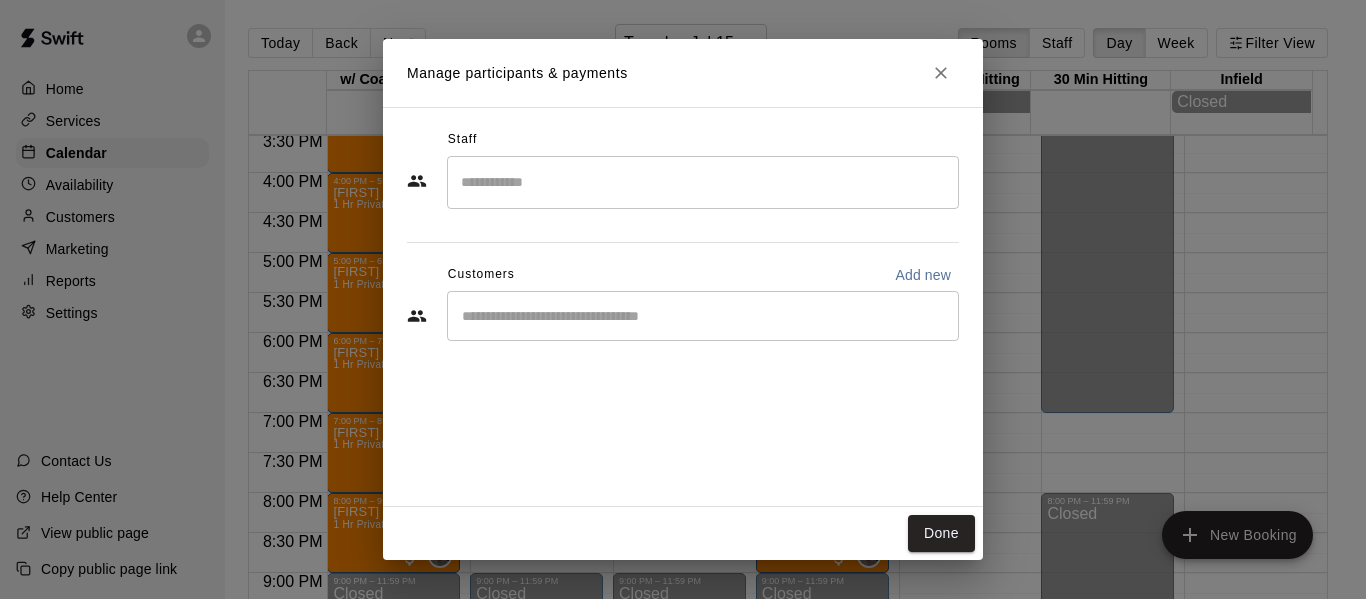 click at bounding box center (703, 182) 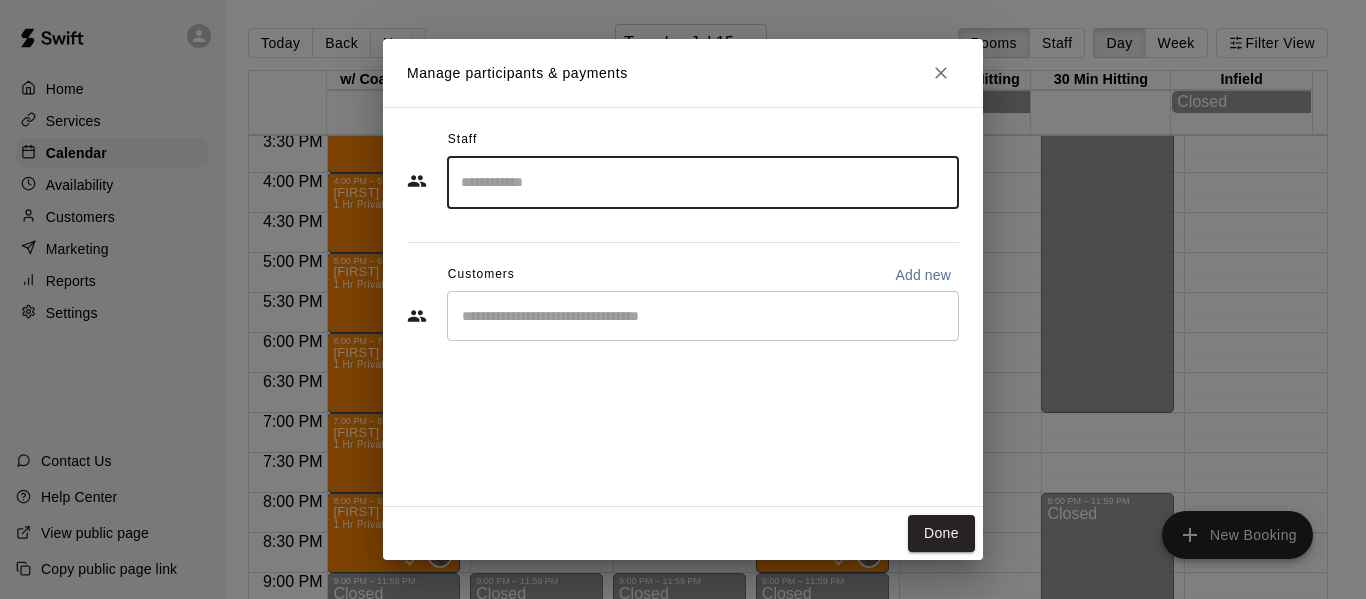 click at bounding box center (703, 182) 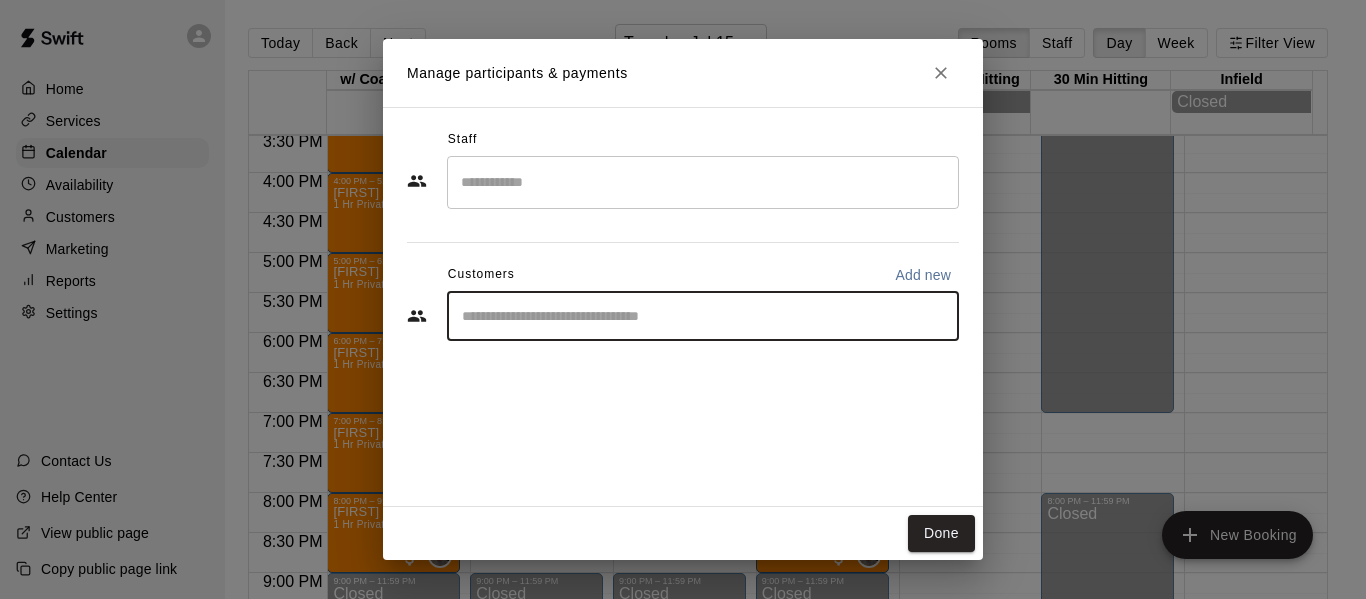 click on "​" at bounding box center [703, 316] 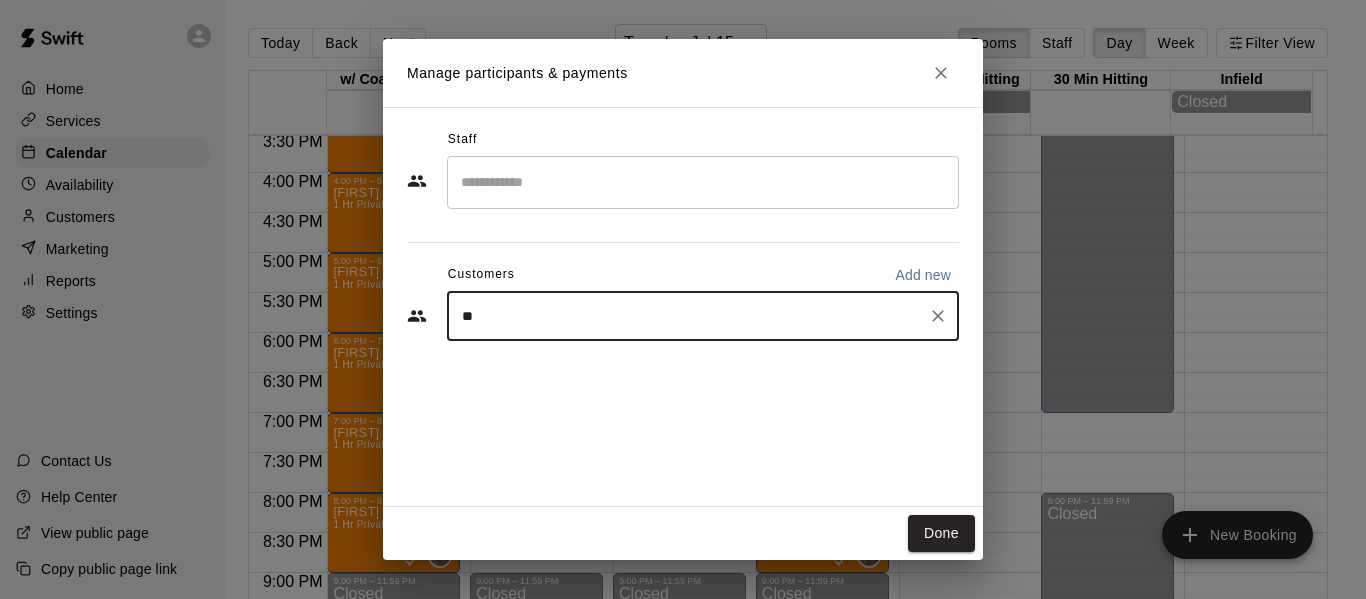 type on "*" 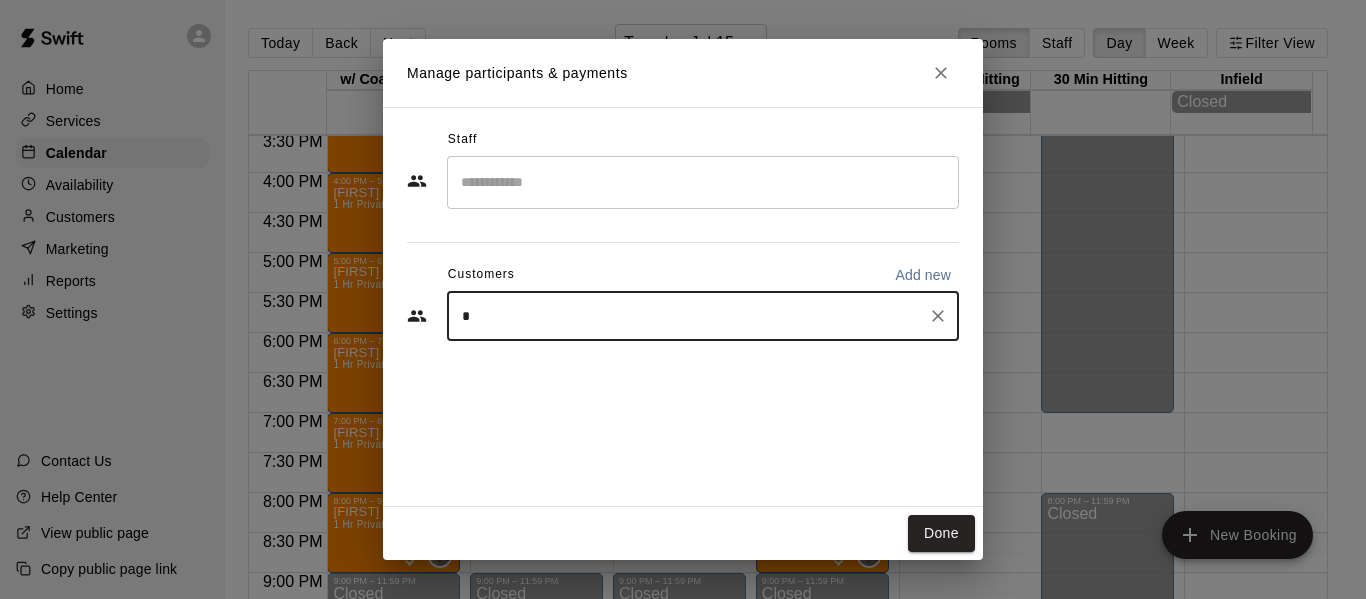 type 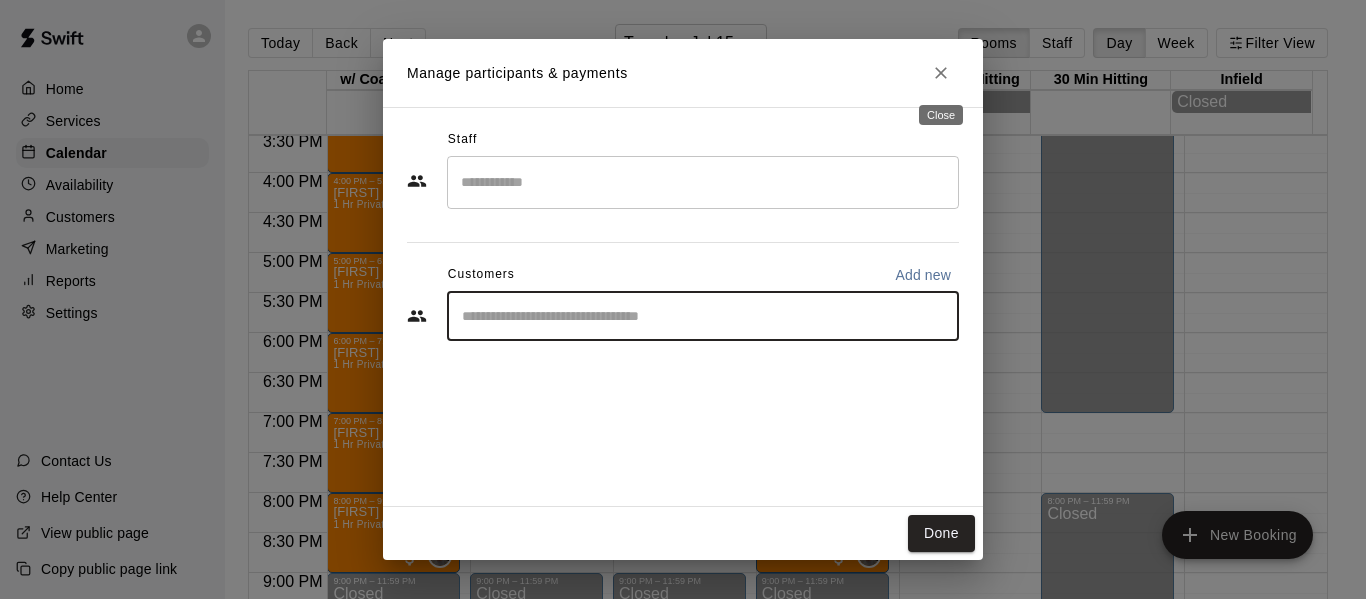 click 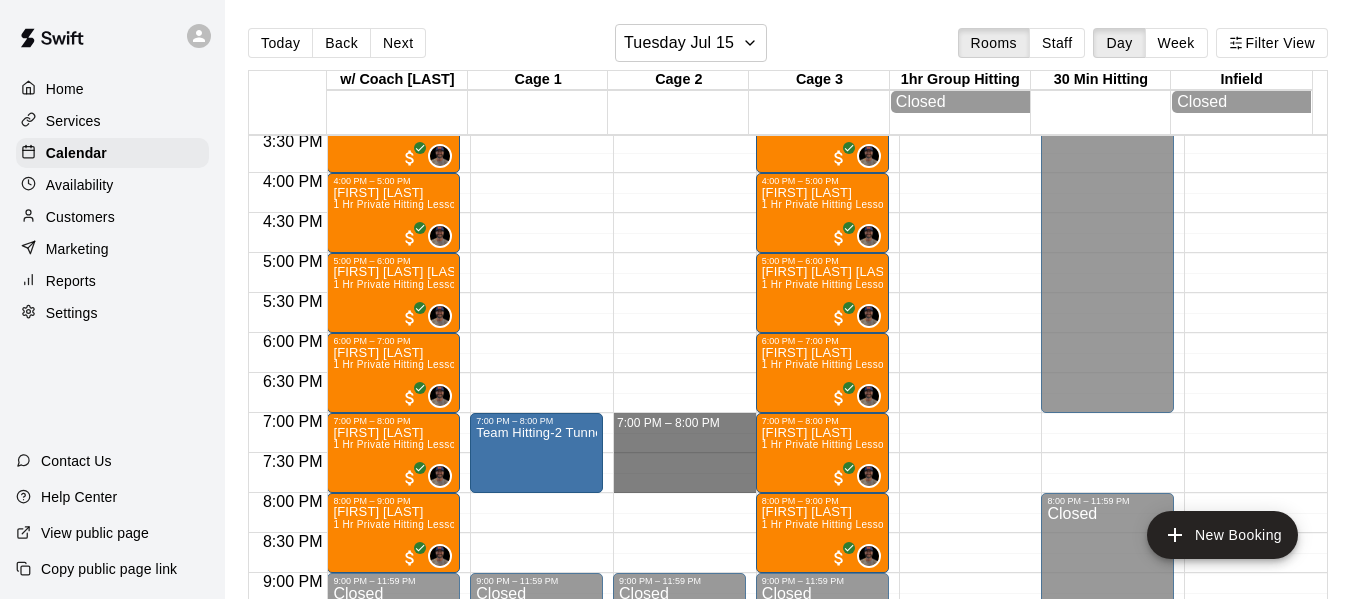 drag, startPoint x: 637, startPoint y: 430, endPoint x: 702, endPoint y: 482, distance: 83.240616 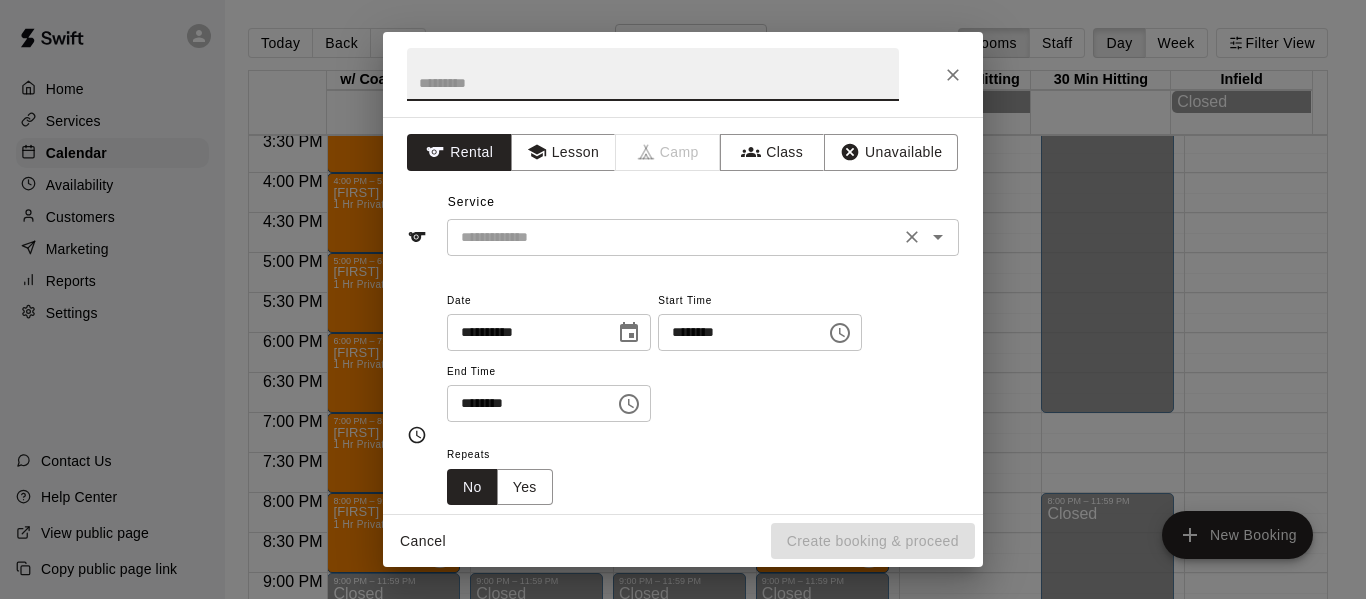 click at bounding box center [673, 237] 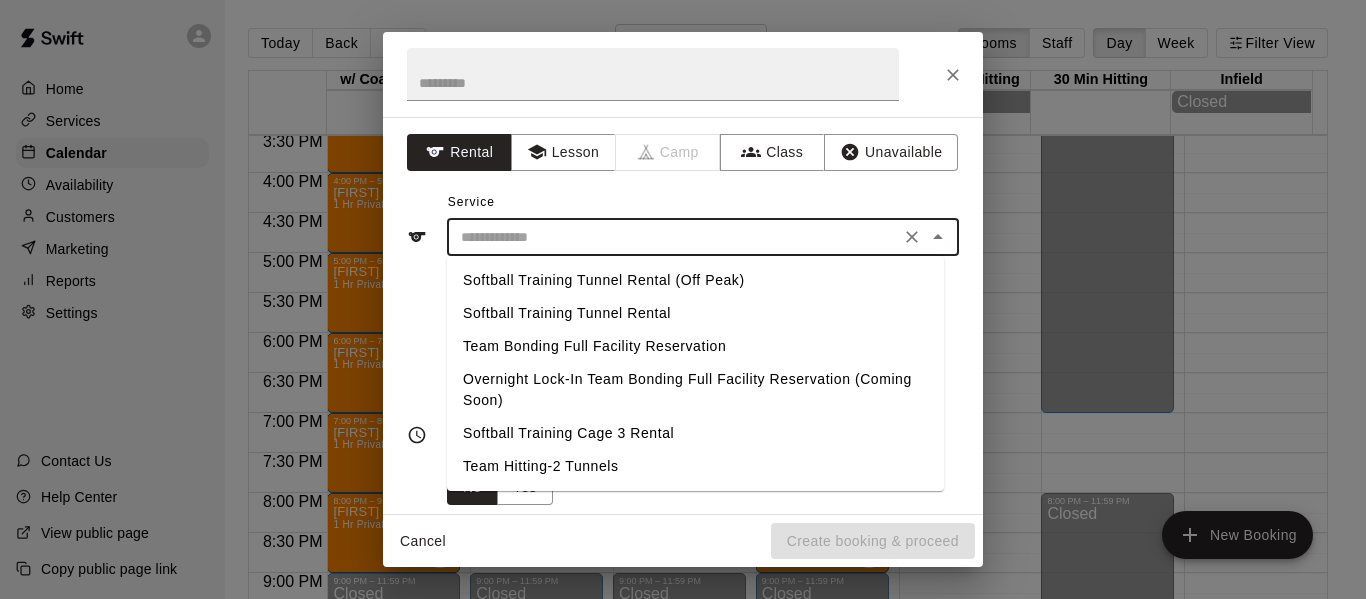 click on "Team Hitting-2 Tunnels" at bounding box center (695, 466) 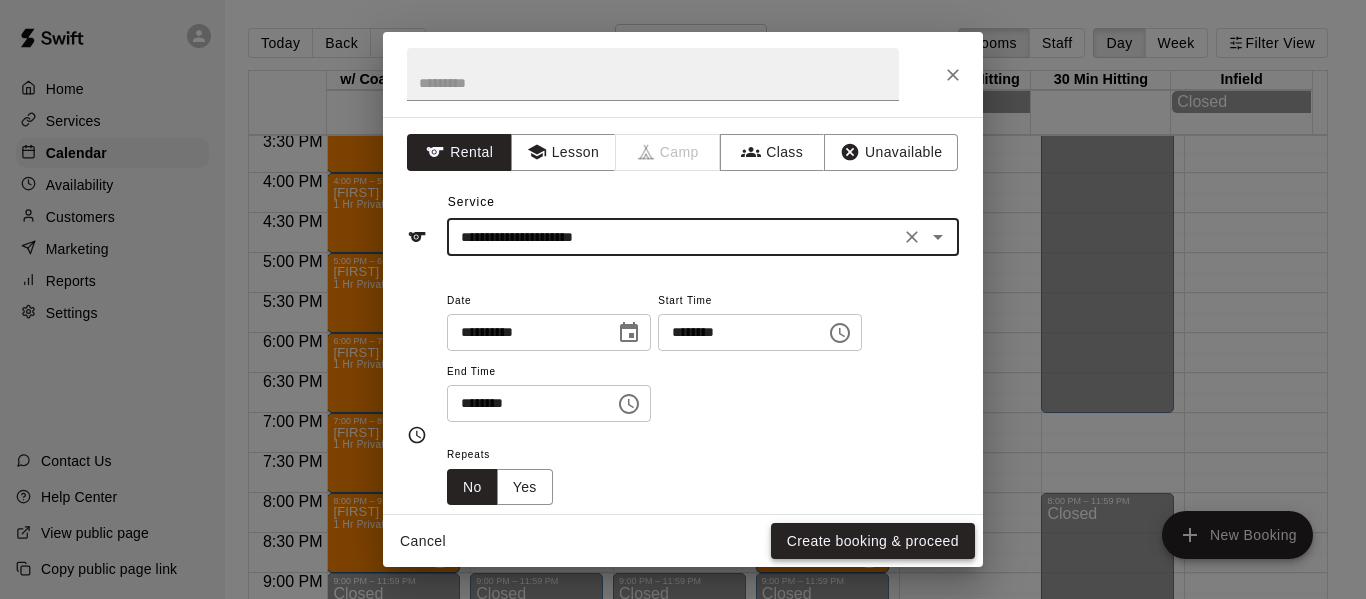 click on "Create booking & proceed" at bounding box center [873, 541] 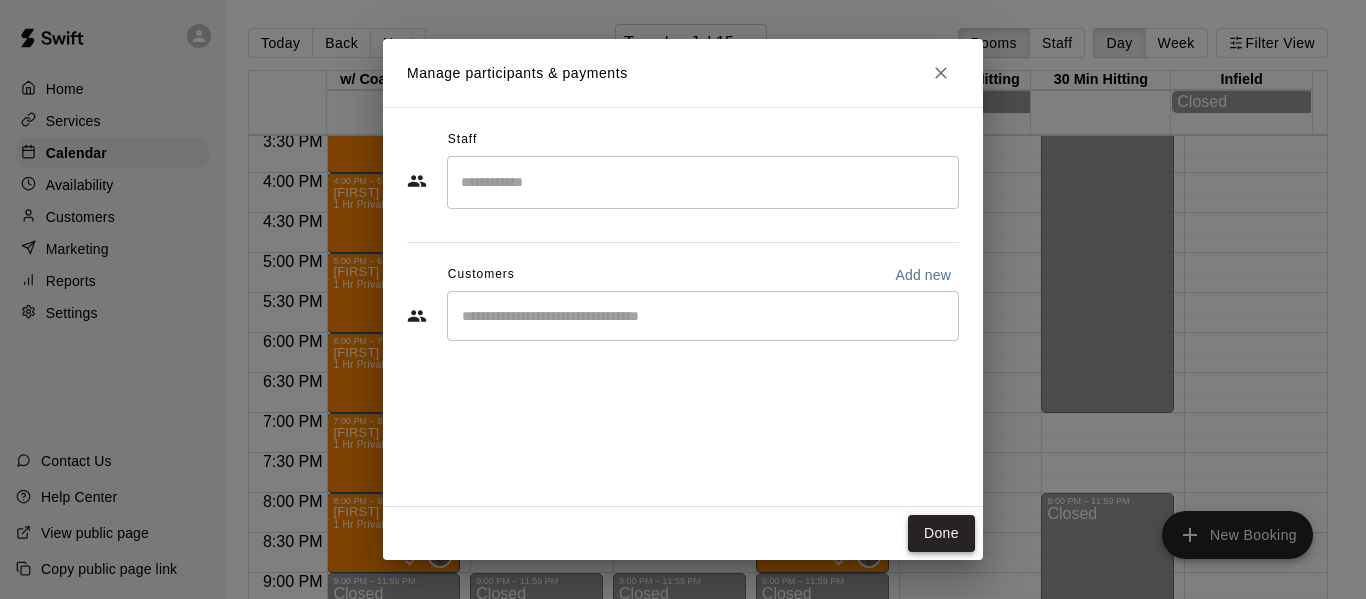 click on "Done" at bounding box center (941, 533) 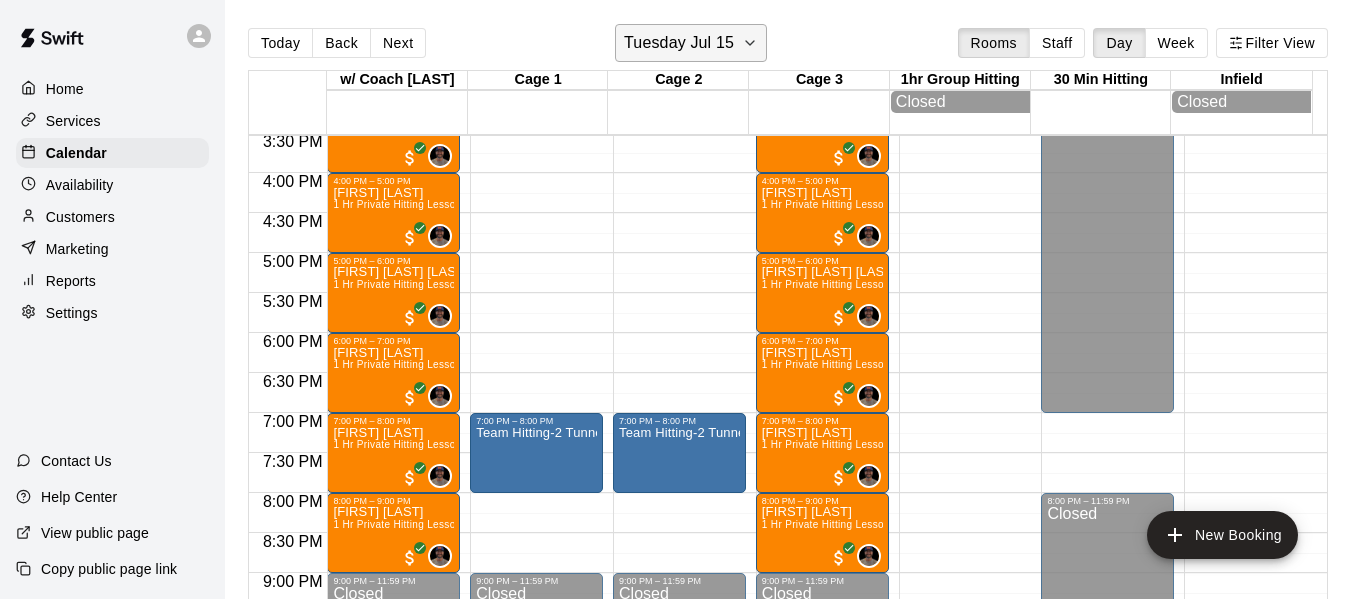 click on "Tuesday Jul 15" at bounding box center (691, 43) 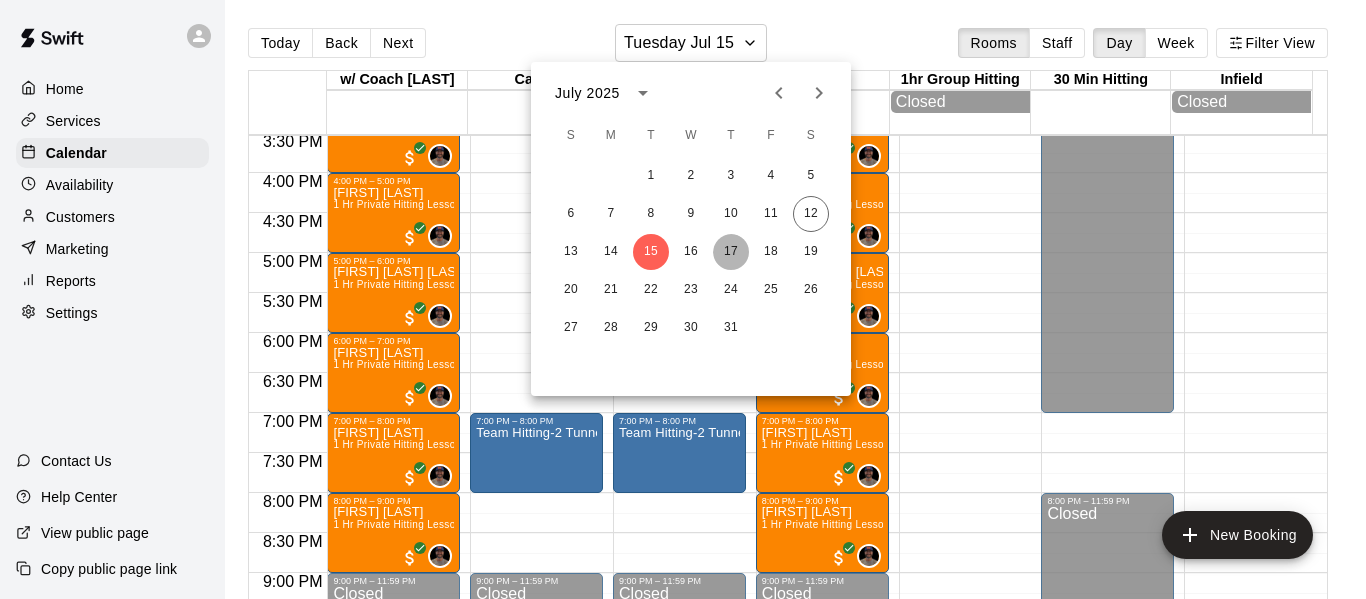 click on "17" at bounding box center (731, 252) 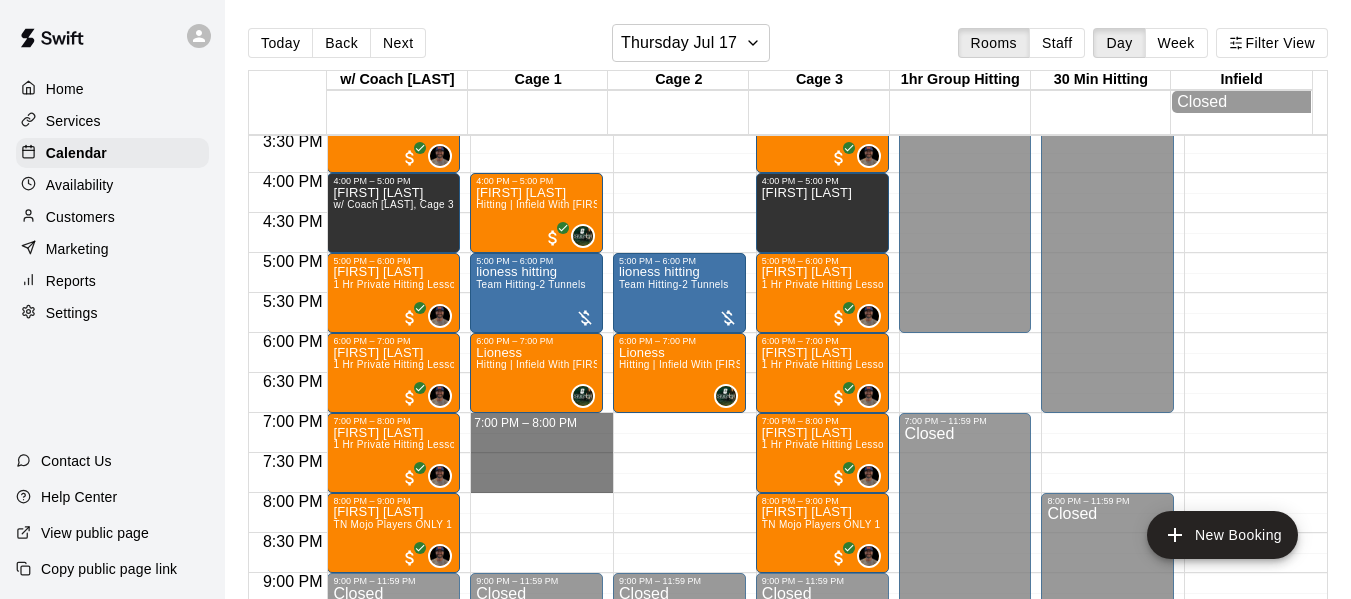 drag, startPoint x: 486, startPoint y: 437, endPoint x: 556, endPoint y: 491, distance: 88.40814 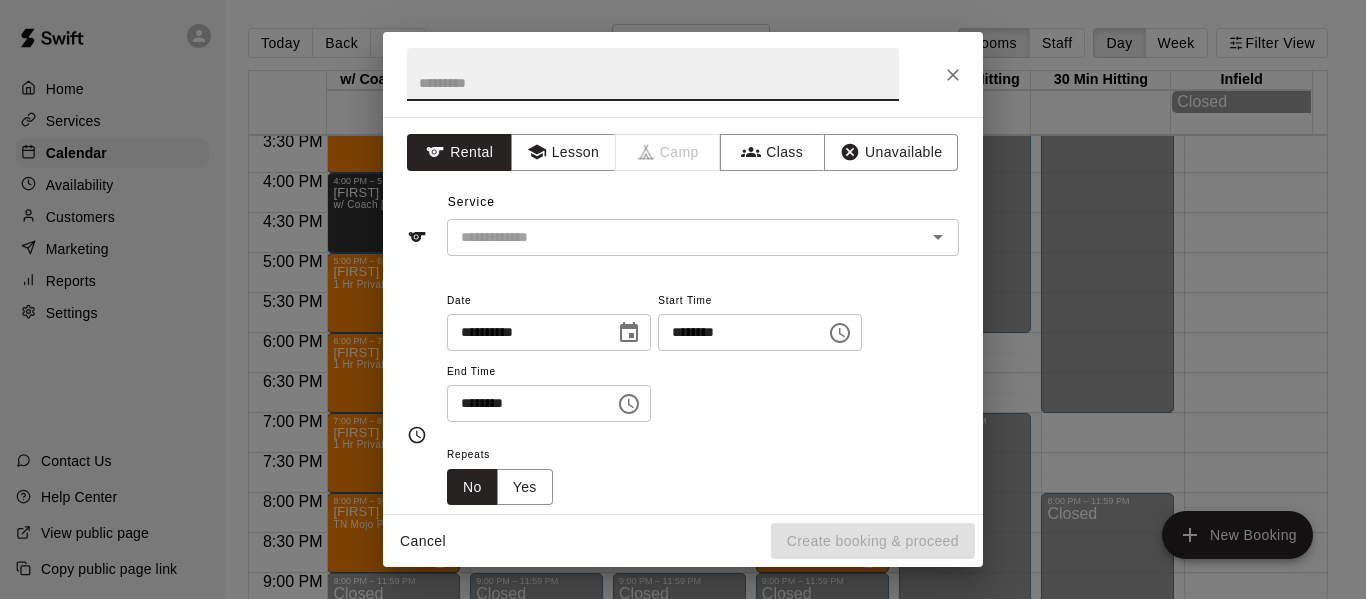 click at bounding box center (653, 74) 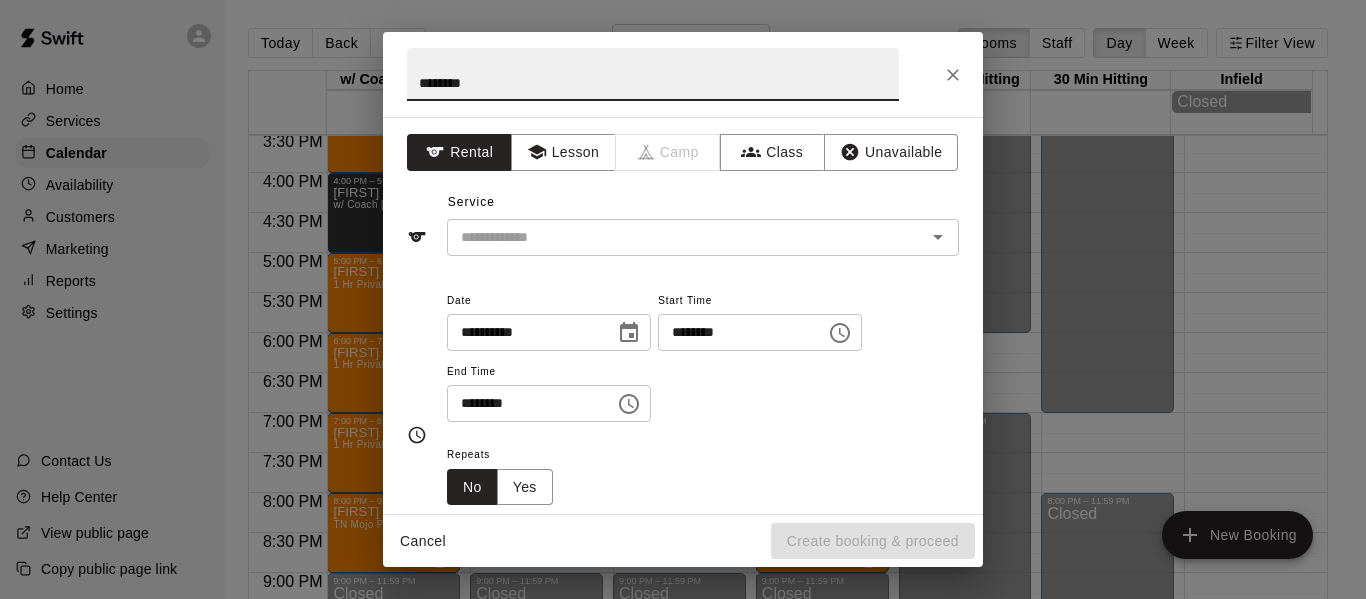 type on "*******" 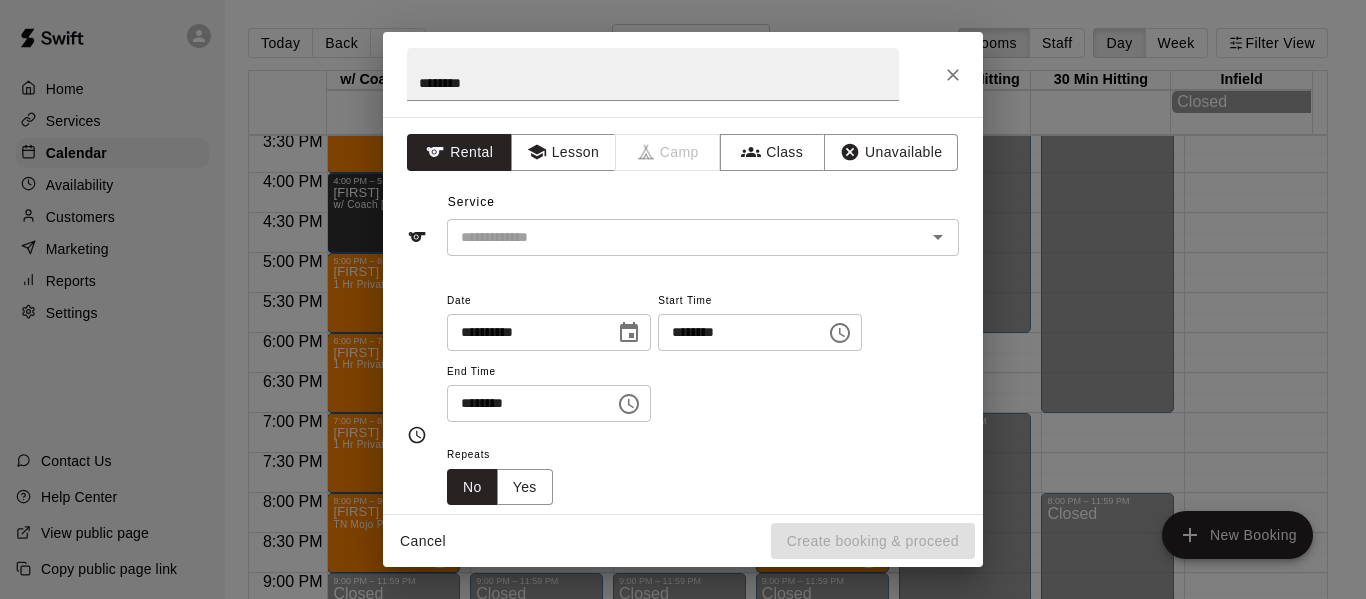 drag, startPoint x: 555, startPoint y: 42, endPoint x: 717, endPoint y: 45, distance: 162.02777 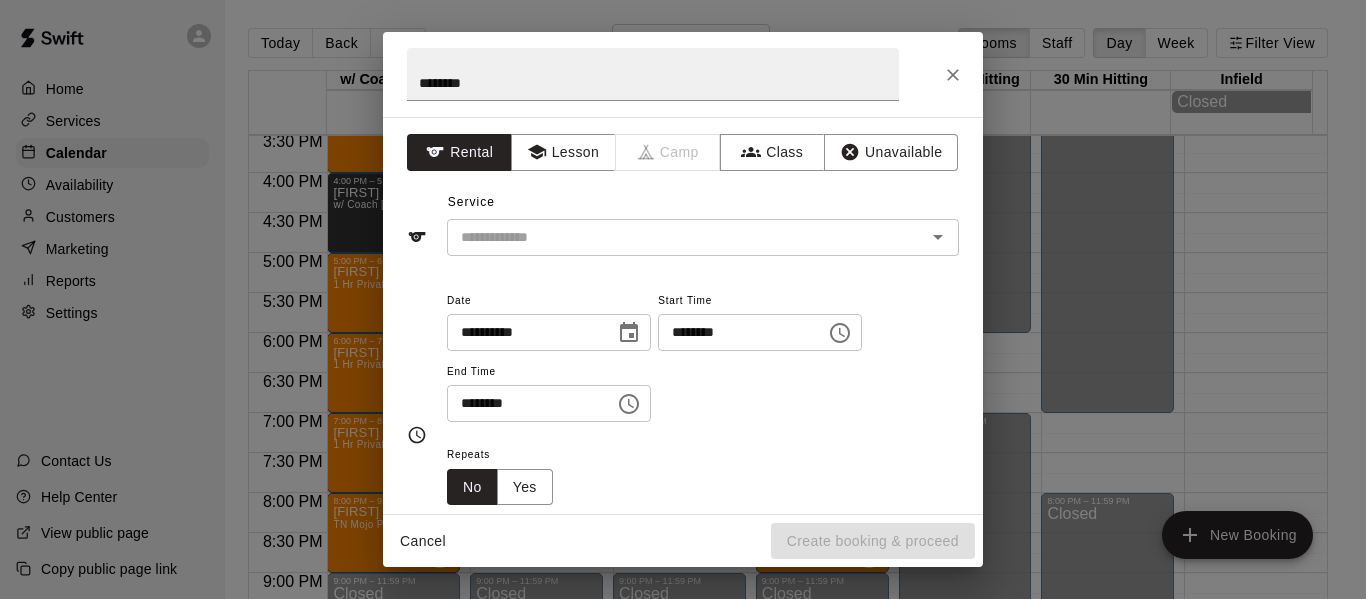 click on "*******" at bounding box center [653, 74] 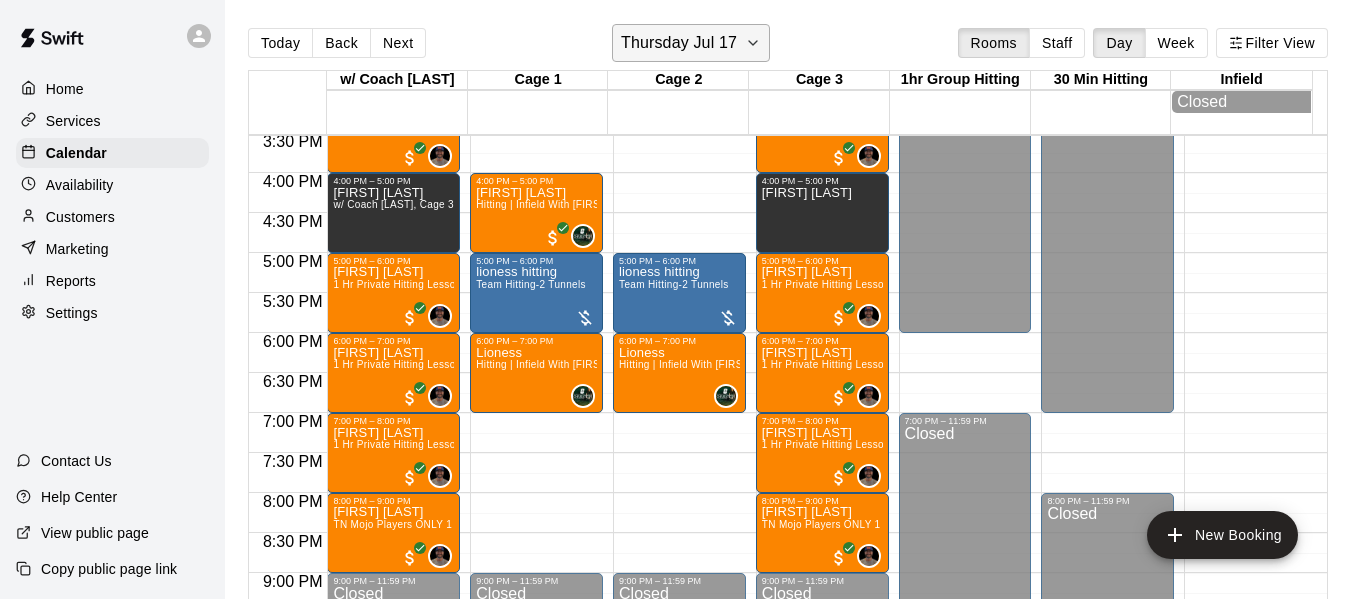 click on "Thursday Jul 17" at bounding box center (691, 43) 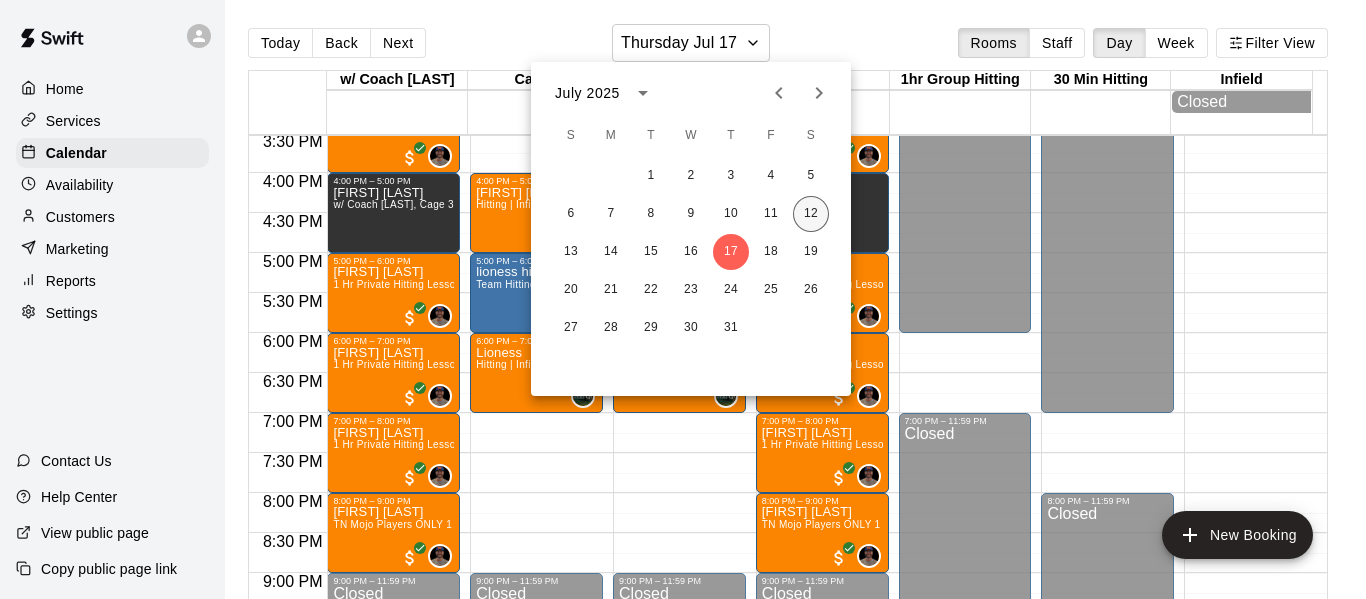 click on "12" at bounding box center [811, 214] 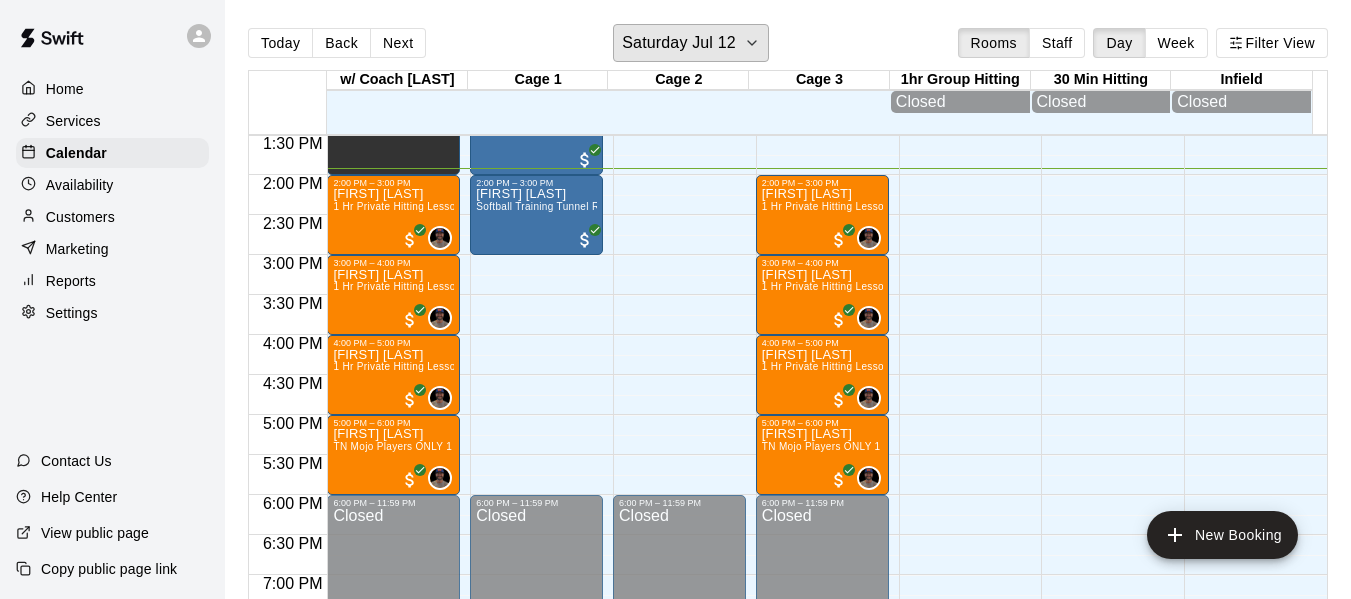 scroll, scrollTop: 1076, scrollLeft: 0, axis: vertical 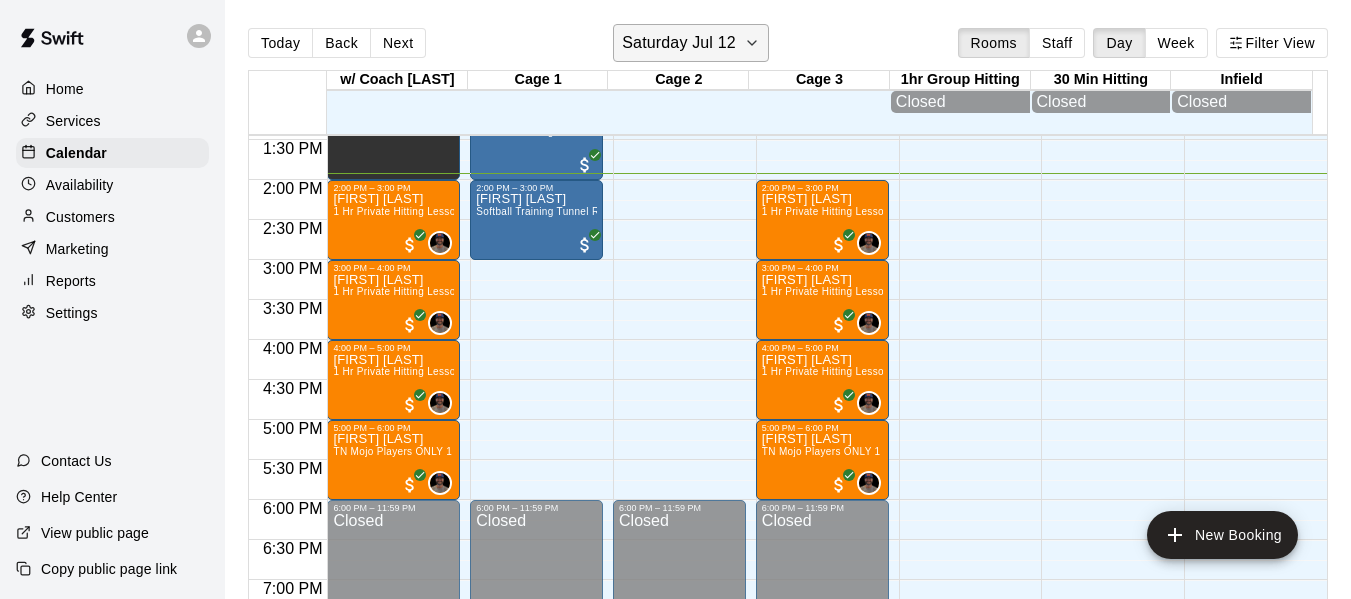 click on "Saturday Jul 12" at bounding box center [690, 43] 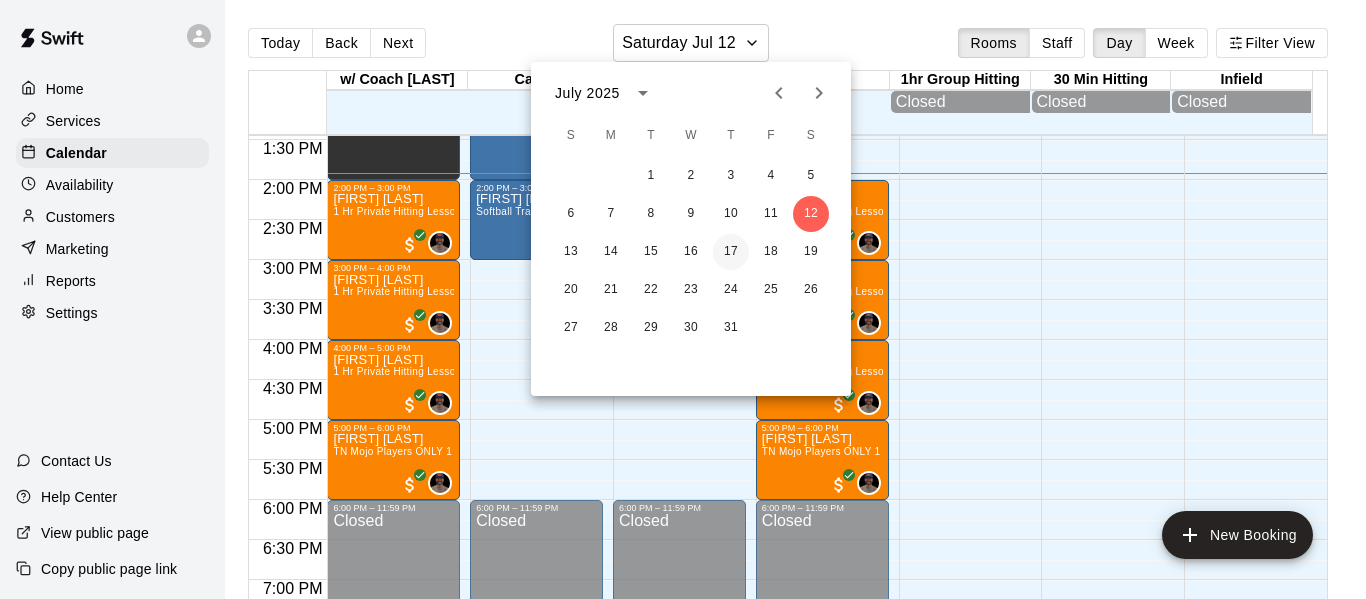 click on "17" at bounding box center (731, 252) 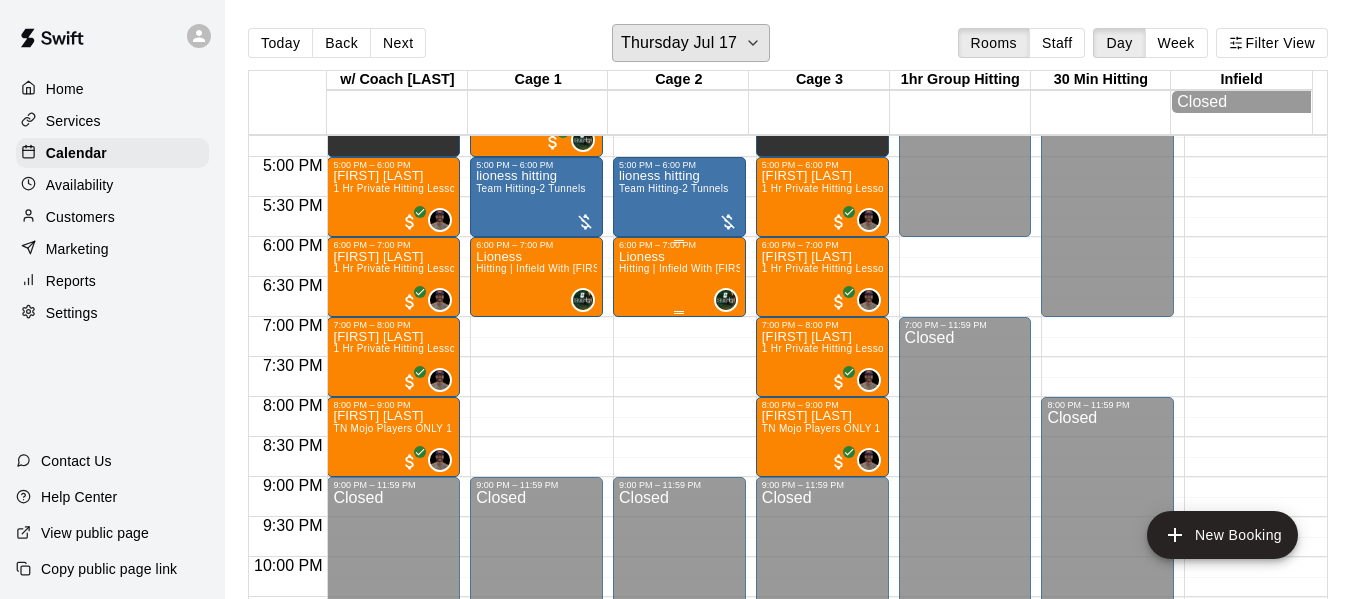 scroll, scrollTop: 1343, scrollLeft: 0, axis: vertical 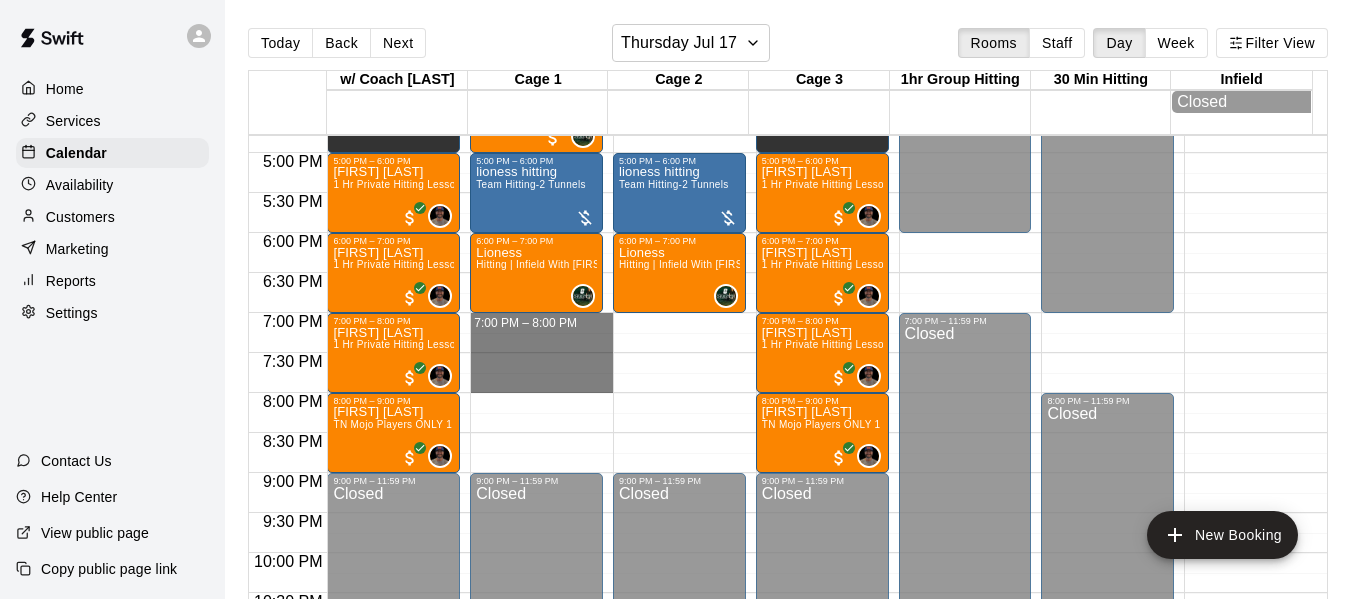 drag, startPoint x: 479, startPoint y: 329, endPoint x: 535, endPoint y: 383, distance: 77.7946 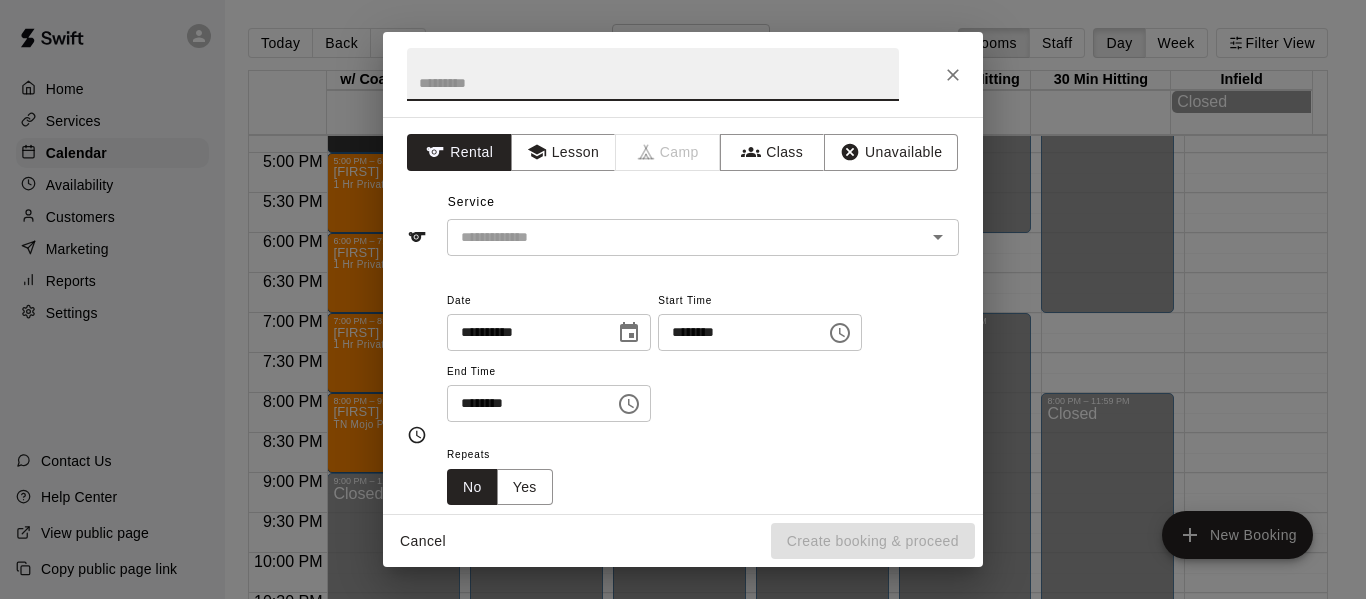 click at bounding box center (653, 74) 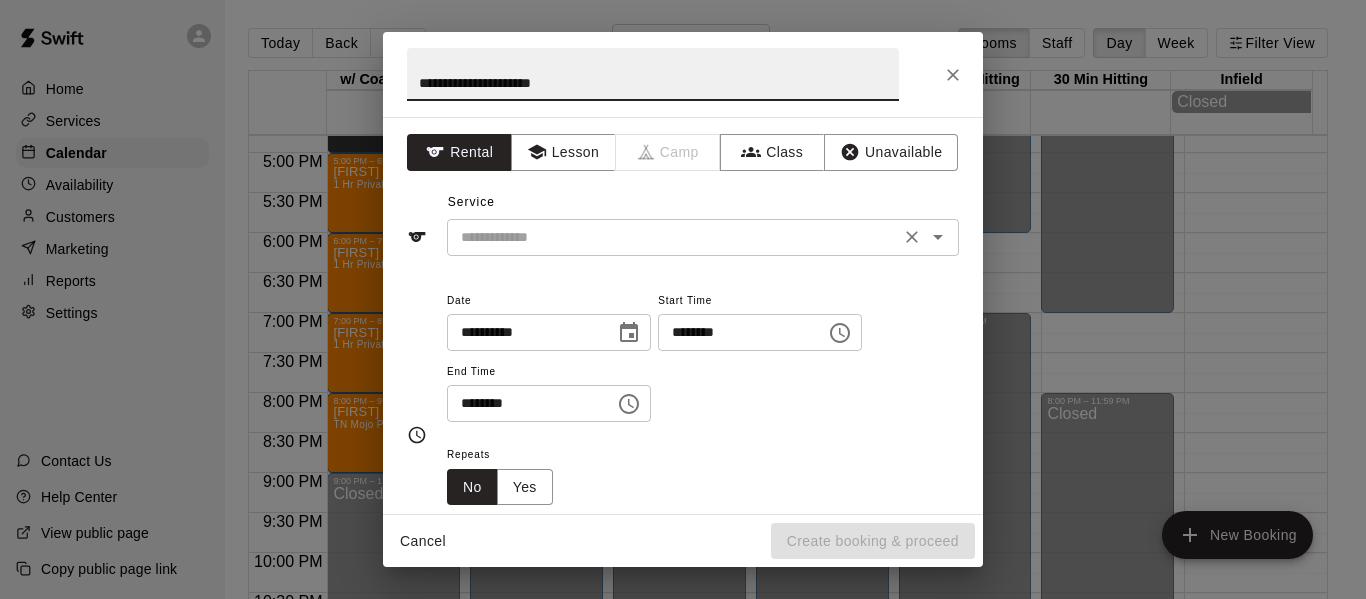 type on "**********" 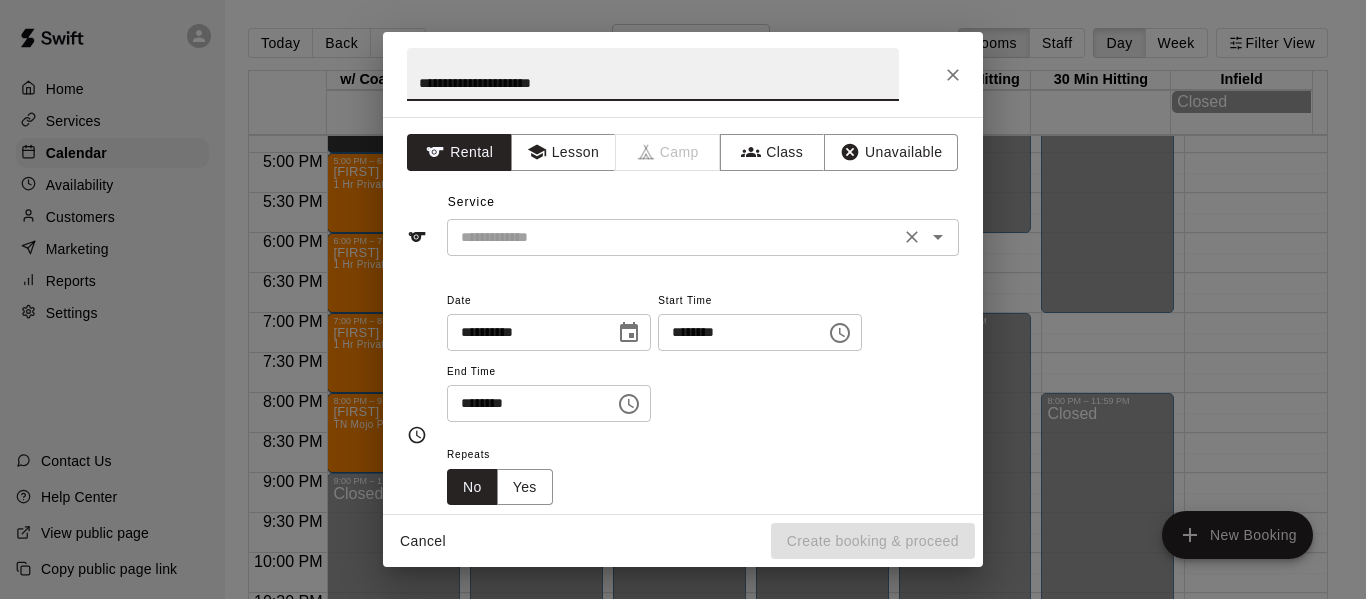 click at bounding box center [673, 237] 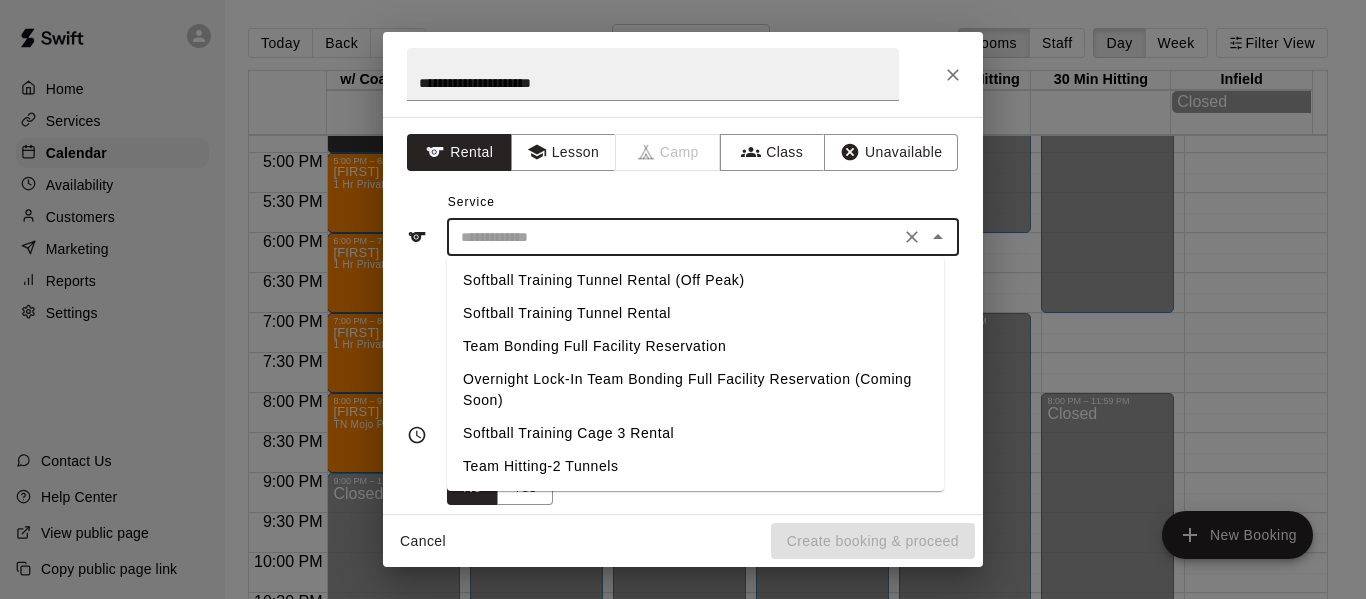 click on "Team Hitting-2 Tunnels" at bounding box center [695, 466] 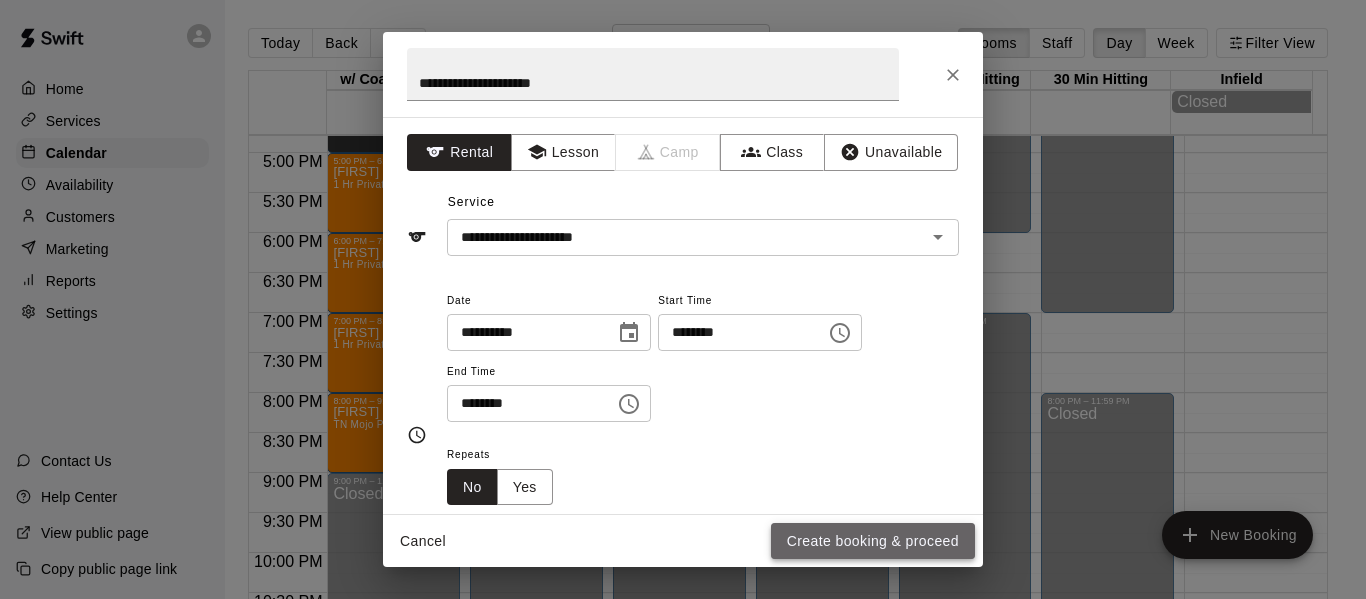 click on "Create booking & proceed" at bounding box center [873, 541] 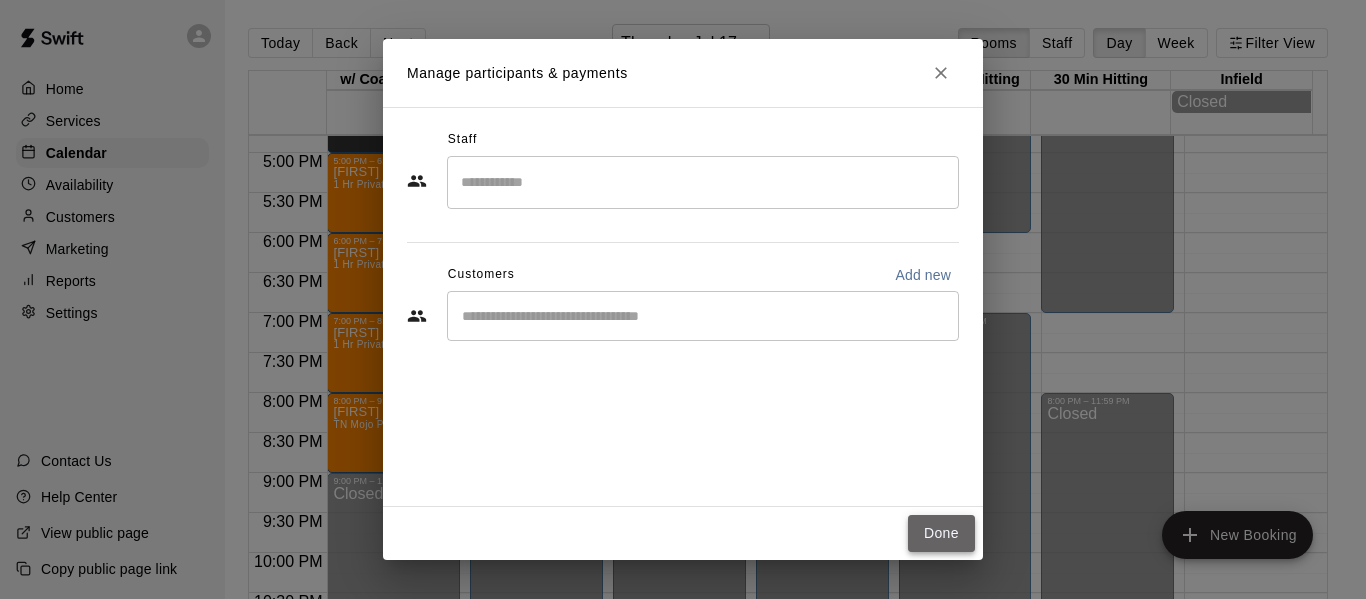 click on "Done" at bounding box center [941, 533] 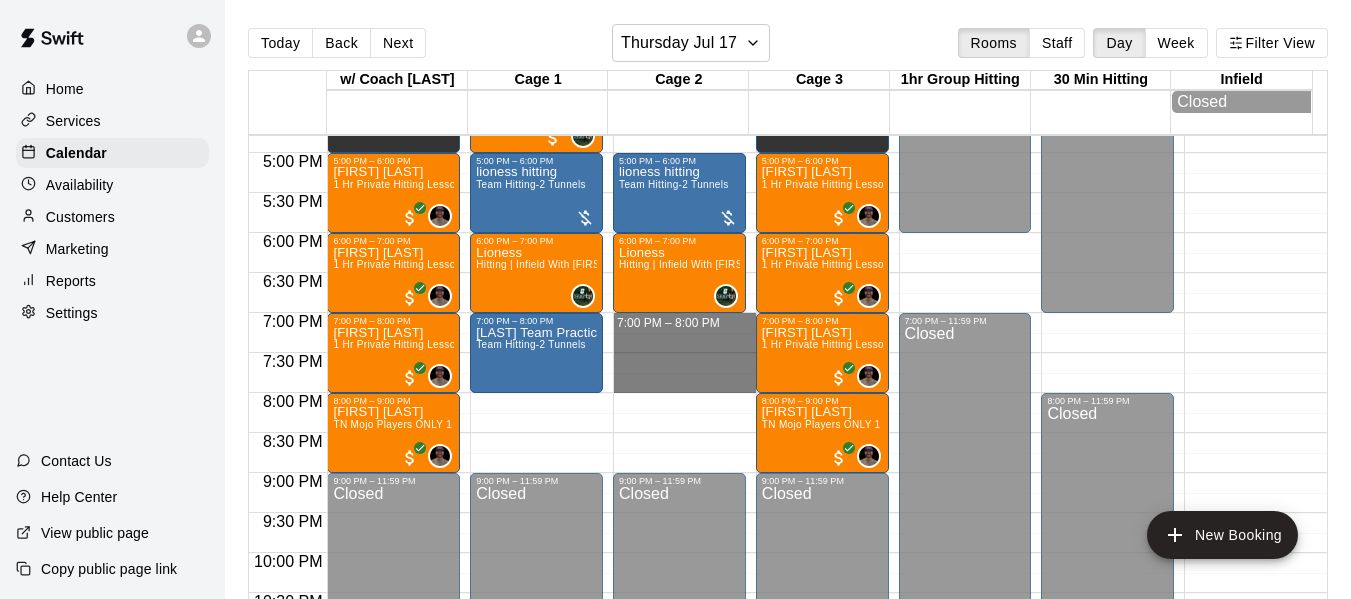 drag, startPoint x: 617, startPoint y: 332, endPoint x: 664, endPoint y: 381, distance: 67.89698 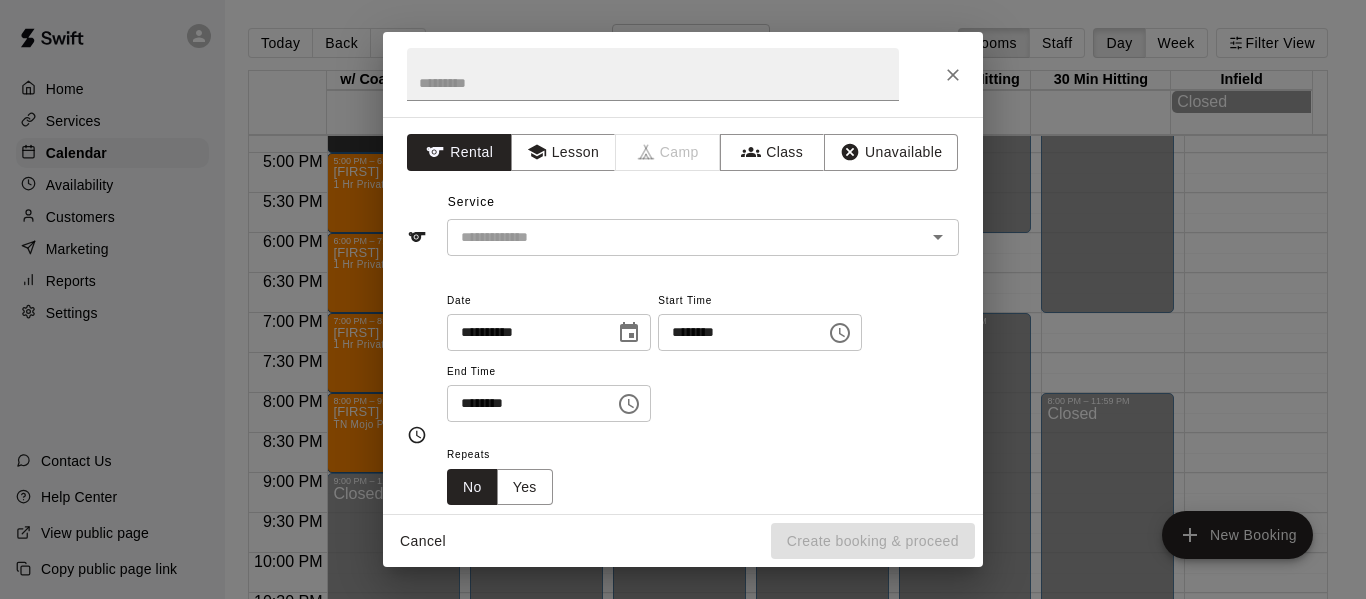 click at bounding box center [653, 74] 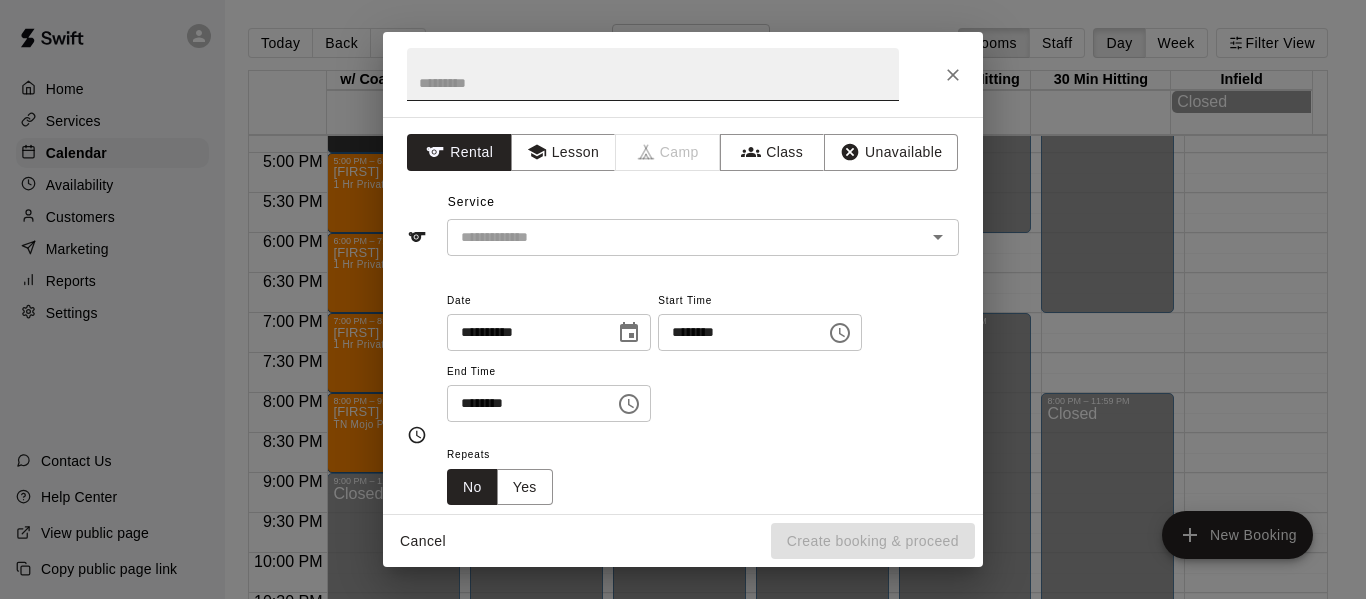 click at bounding box center (653, 74) 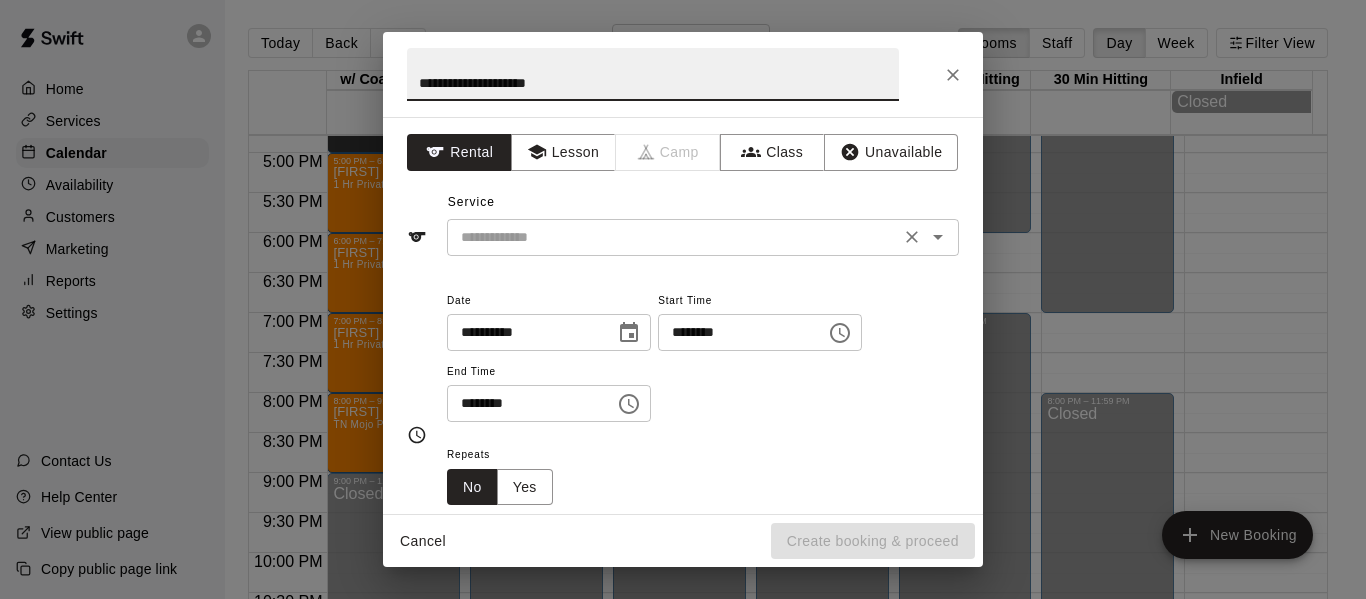 type on "**********" 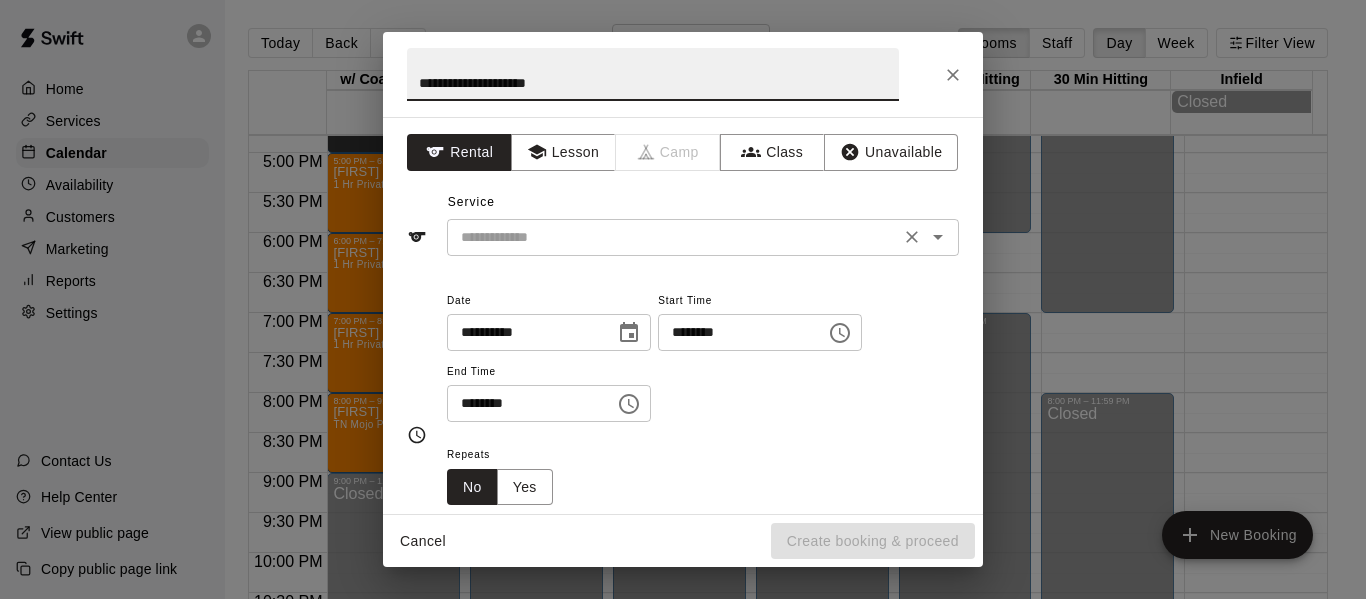 click at bounding box center (673, 237) 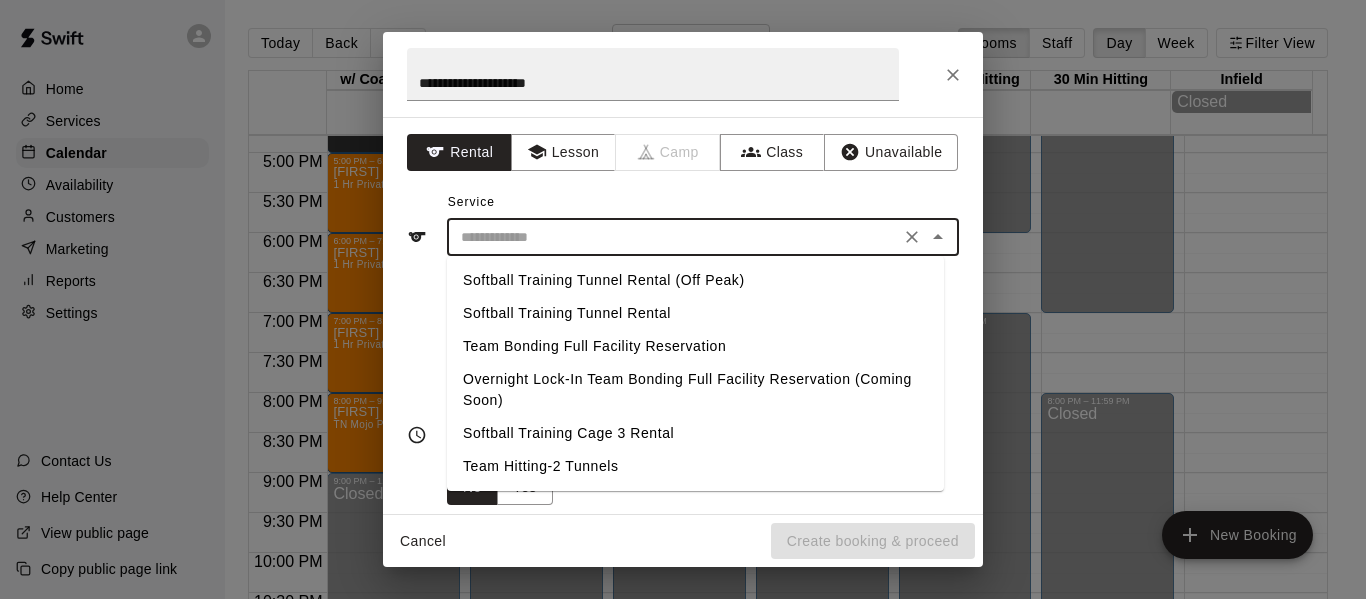 click on "Team Hitting-2 Tunnels" at bounding box center (695, 466) 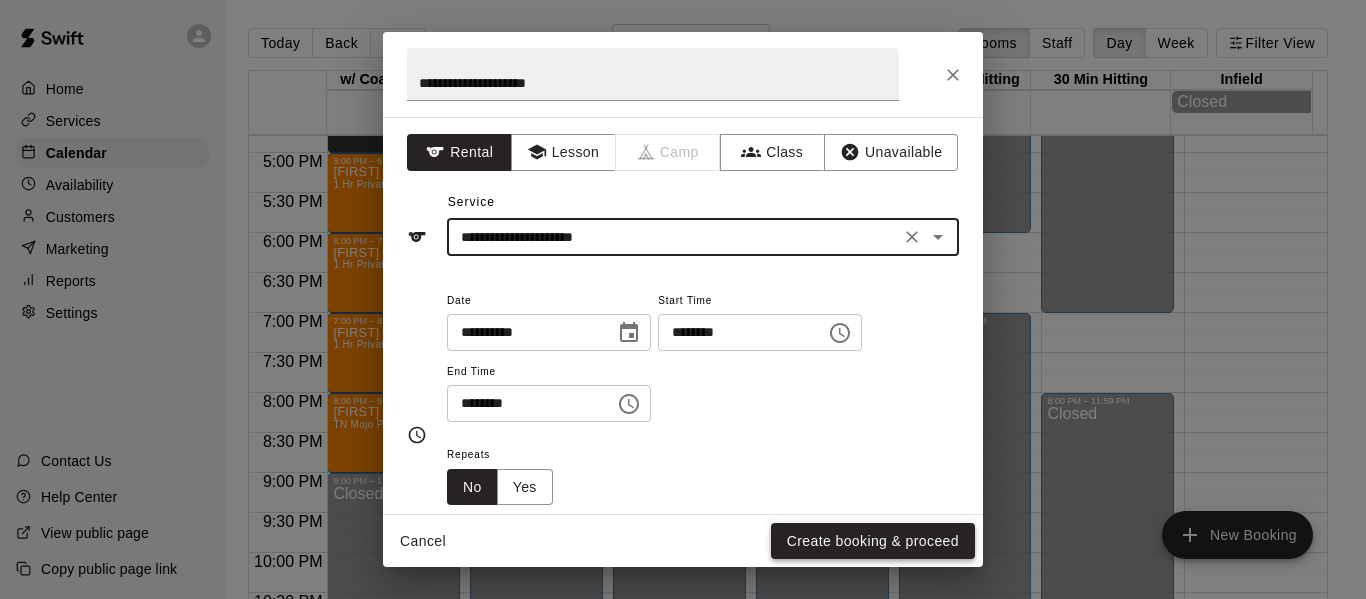 click on "Create booking & proceed" at bounding box center (873, 541) 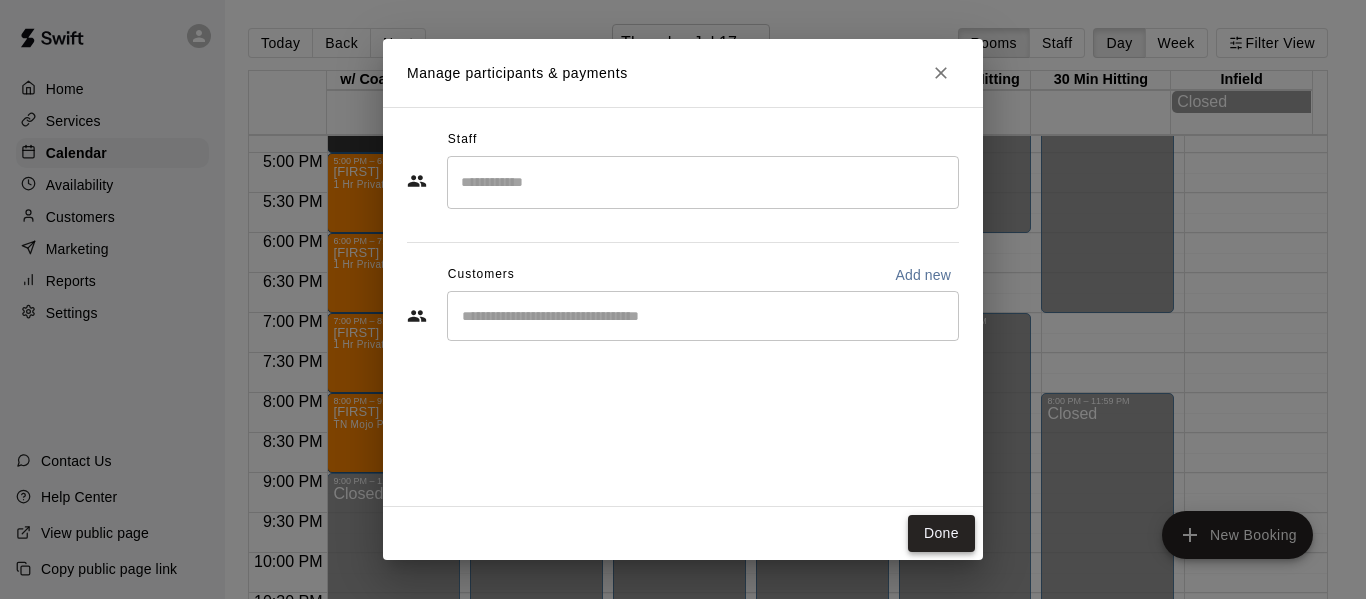 click on "Done" at bounding box center [941, 533] 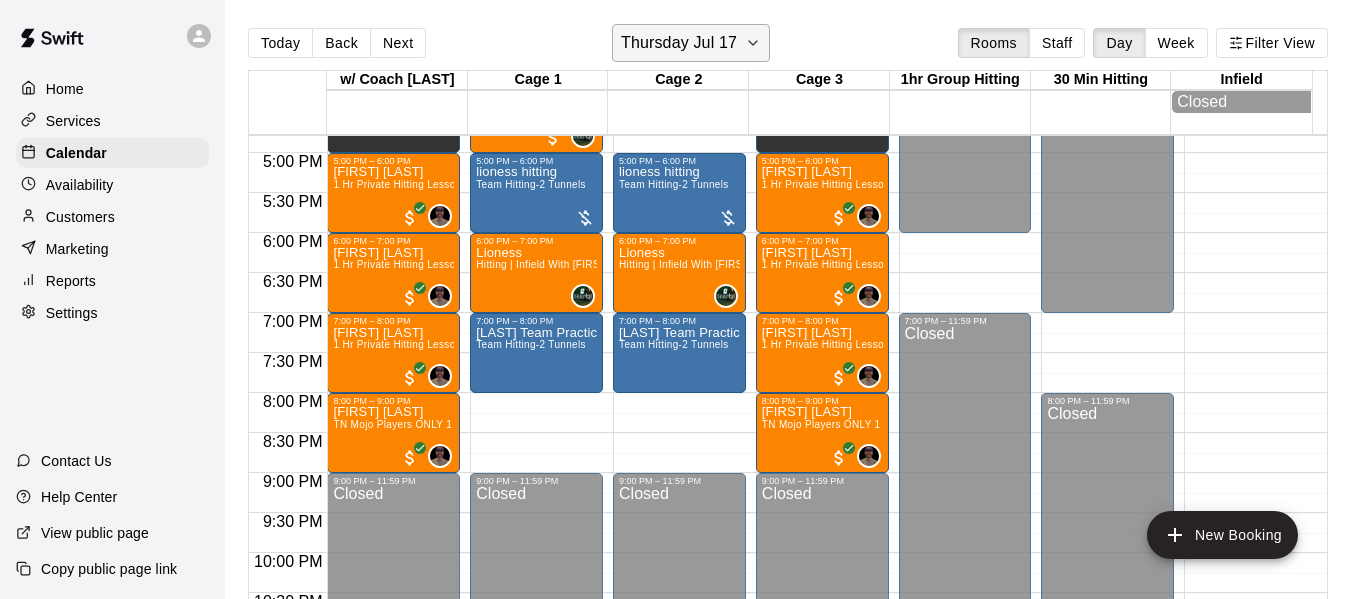 click 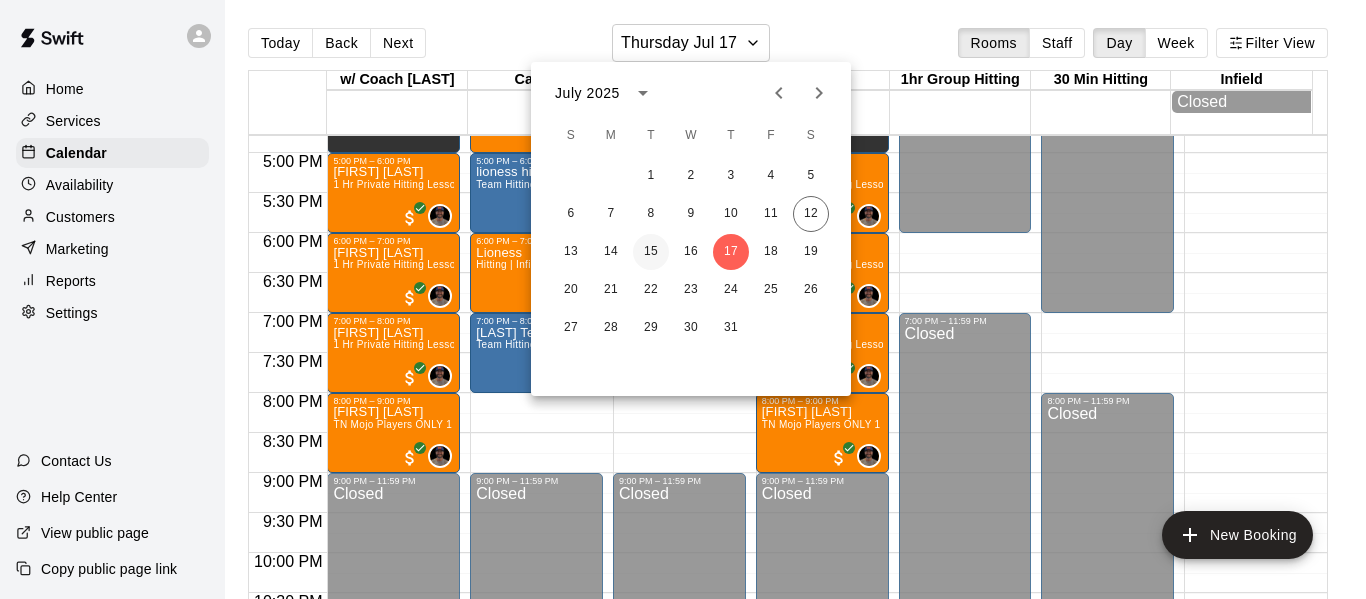 click on "15" at bounding box center (651, 252) 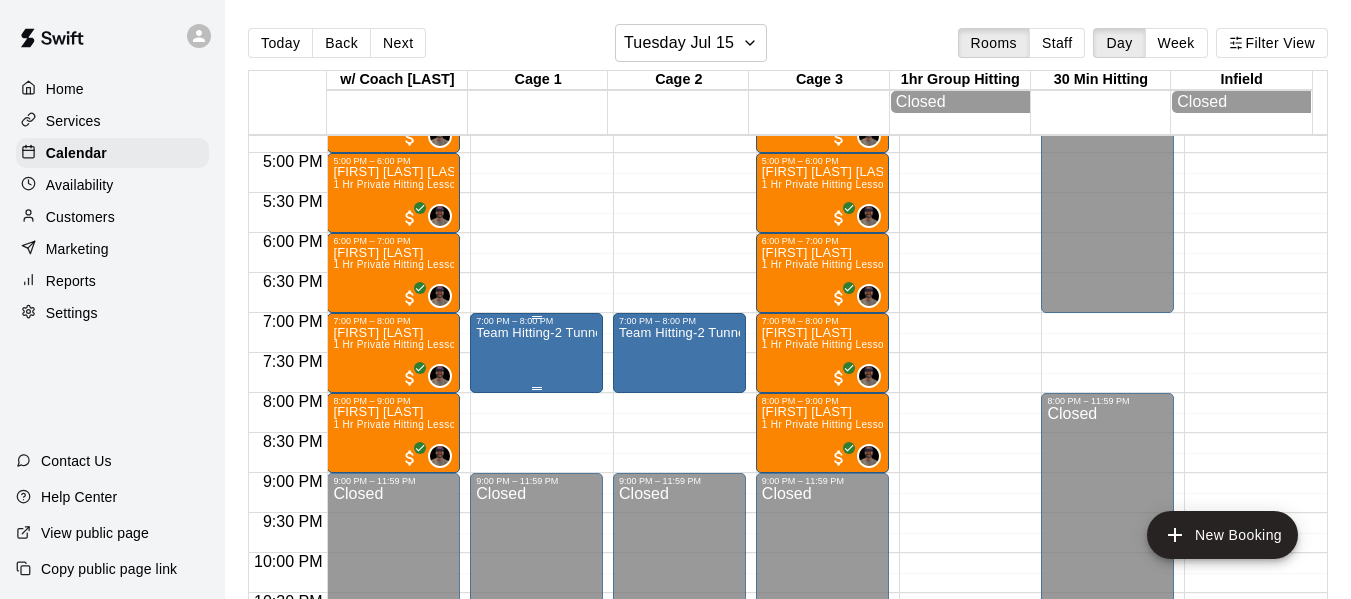 click on "Team Hitting-2 Tunnels" at bounding box center [536, 333] 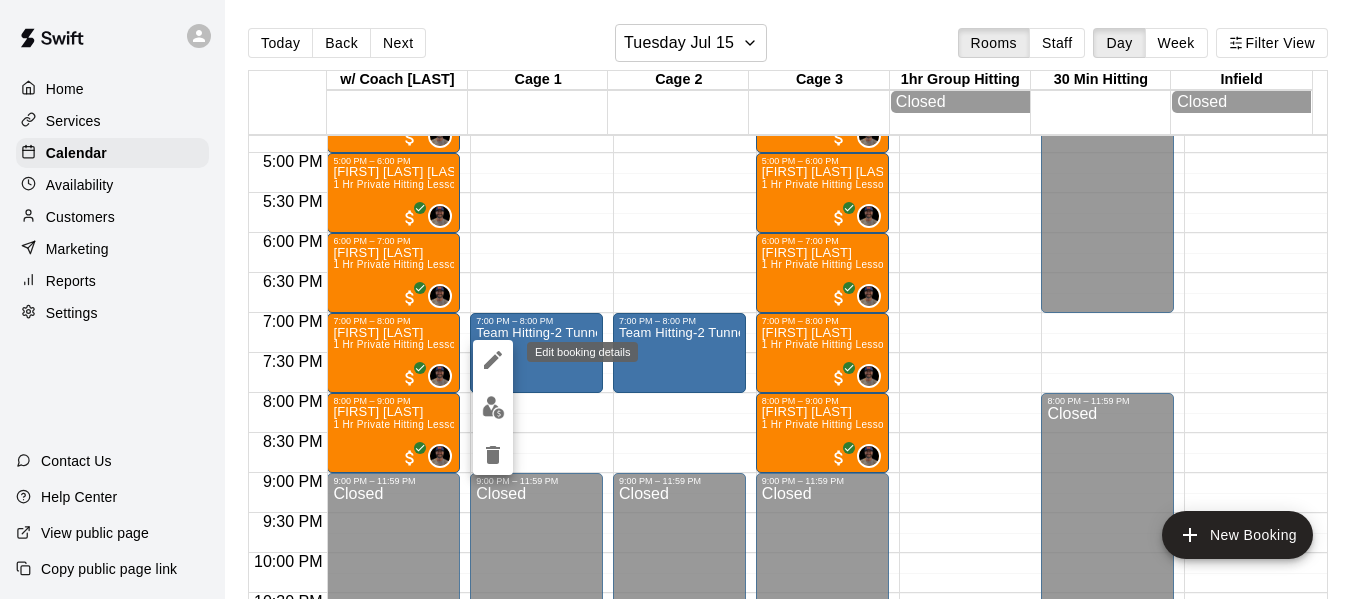 click 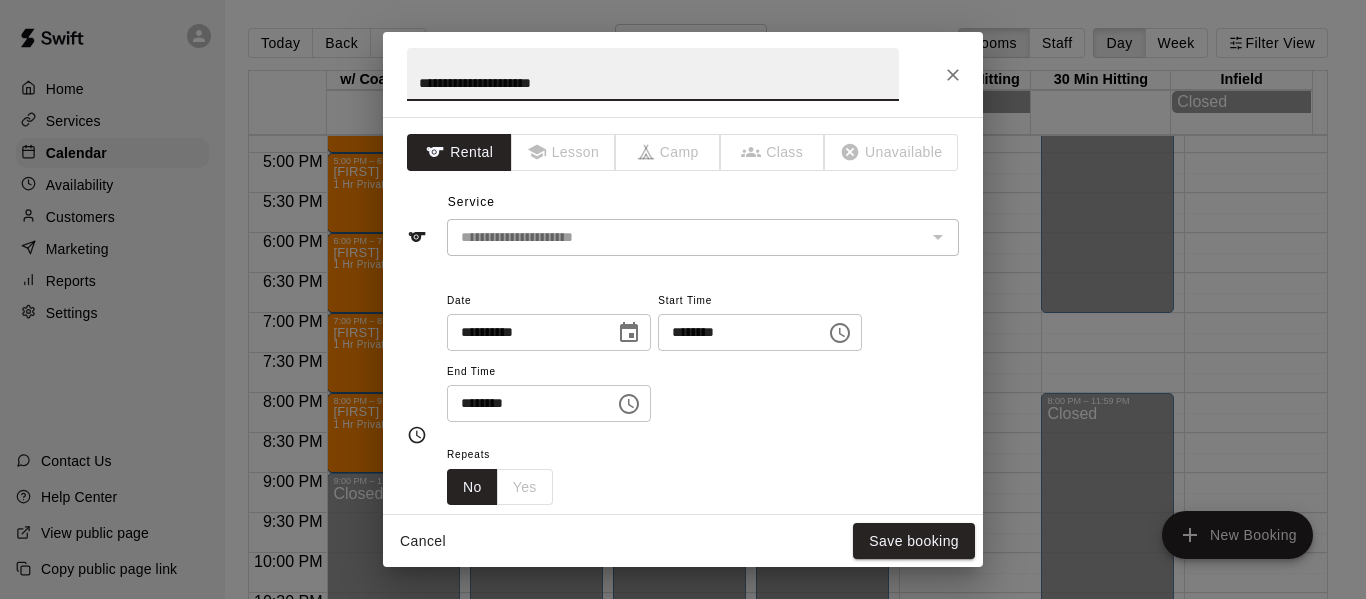 drag, startPoint x: 598, startPoint y: 83, endPoint x: 421, endPoint y: 116, distance: 180.04999 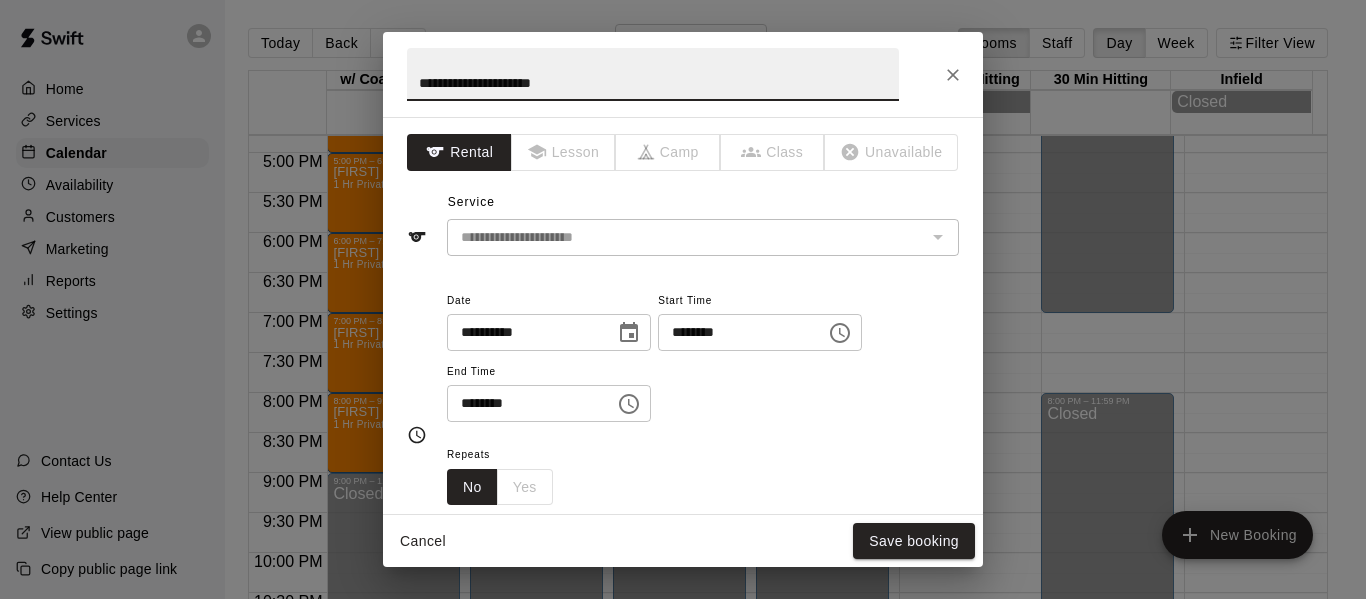 click on "**********" at bounding box center [653, 74] 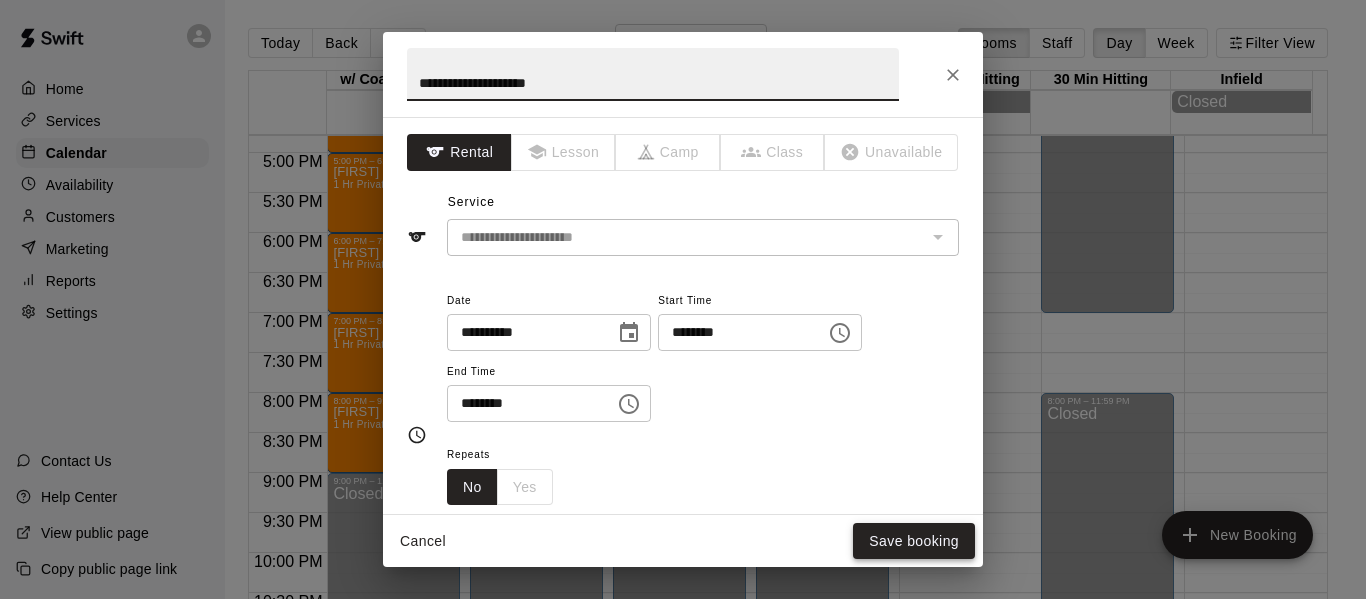type on "**********" 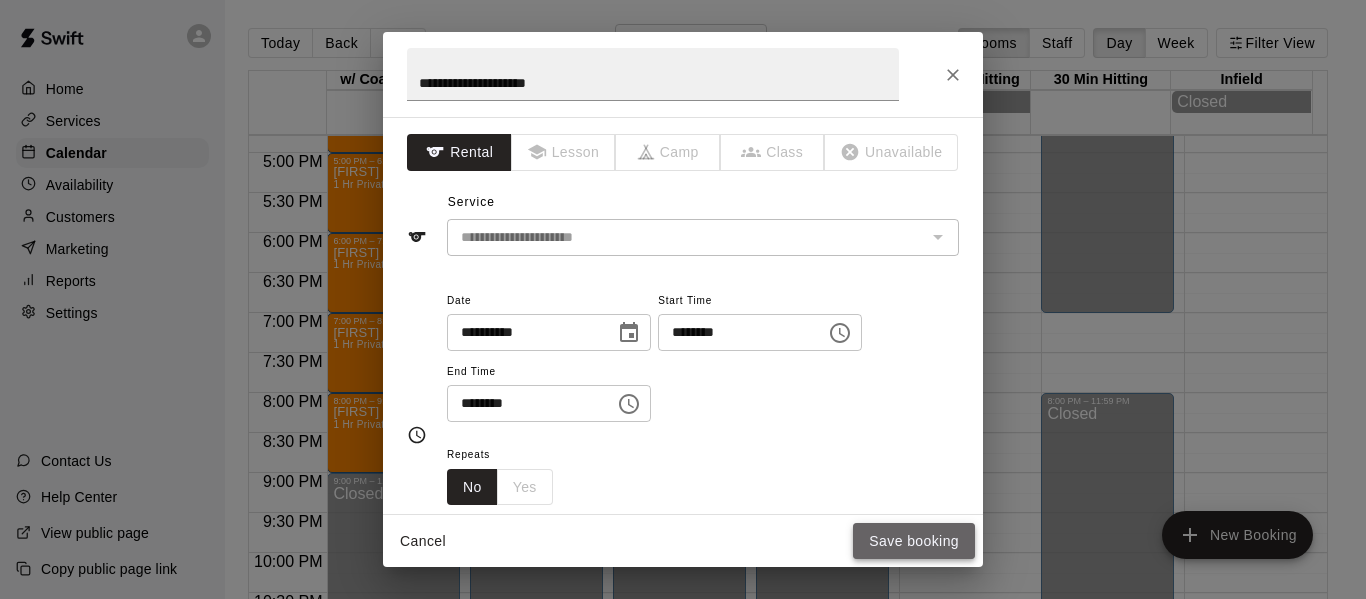 click on "Save booking" at bounding box center [914, 541] 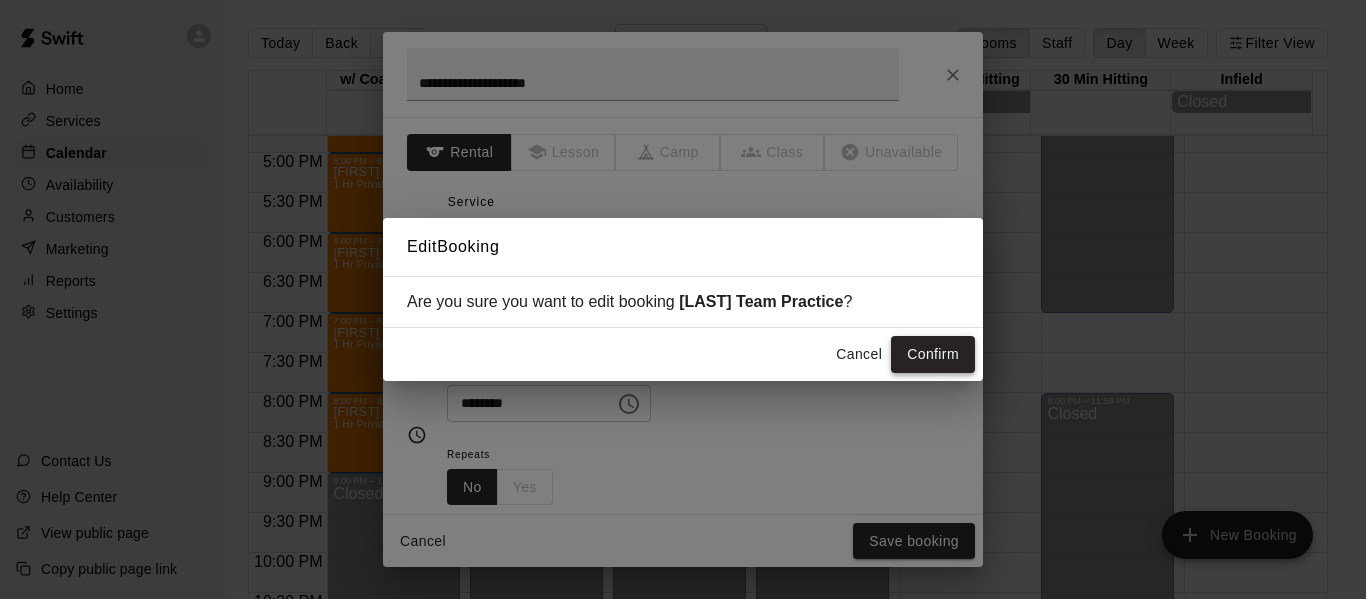 click on "Confirm" at bounding box center [933, 354] 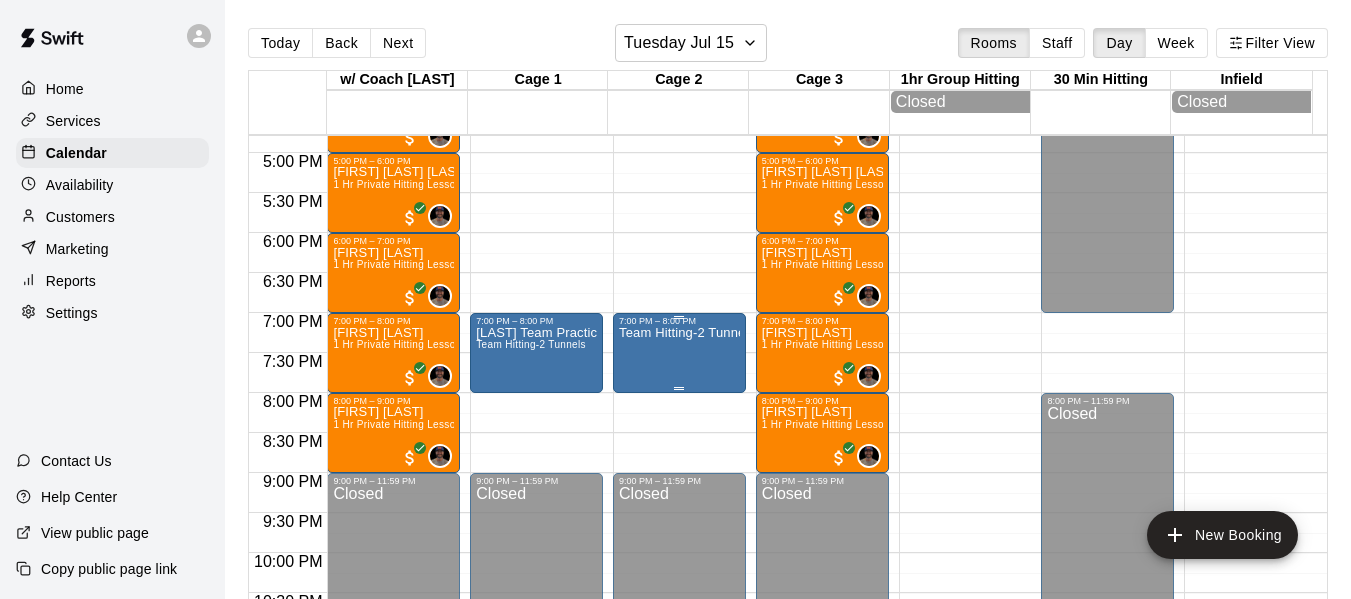 click on "Team Hitting-2 Tunnels" at bounding box center (679, 625) 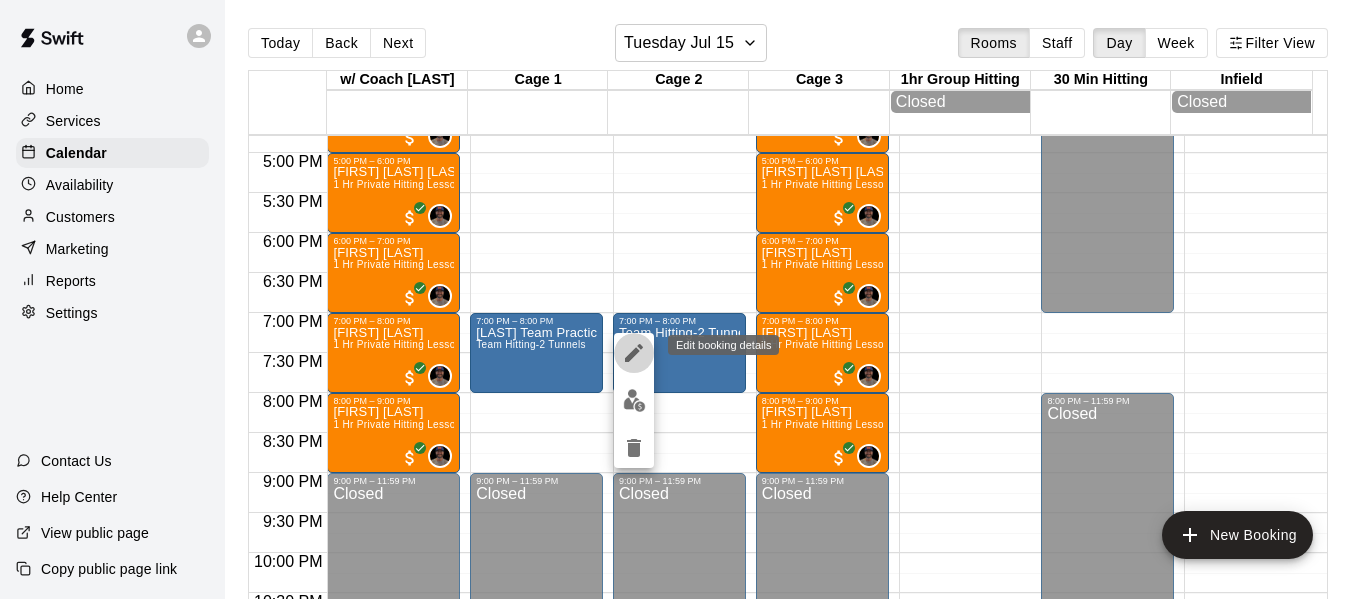 click 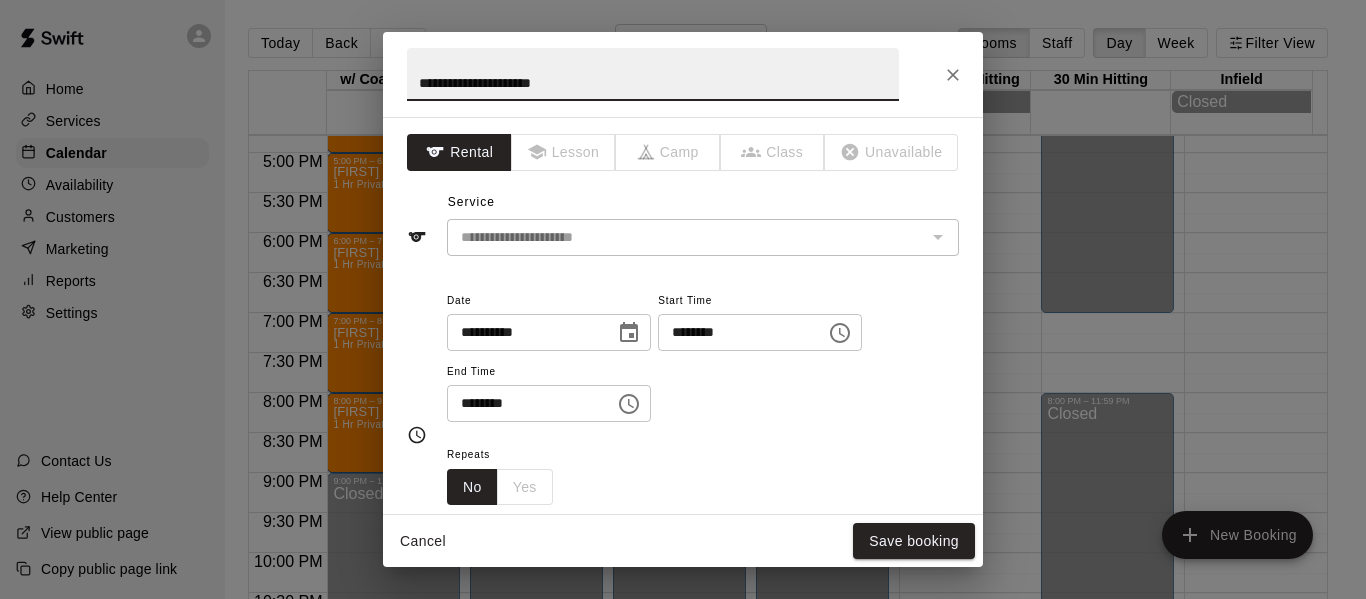 drag, startPoint x: 592, startPoint y: 91, endPoint x: 439, endPoint y: 132, distance: 158.39824 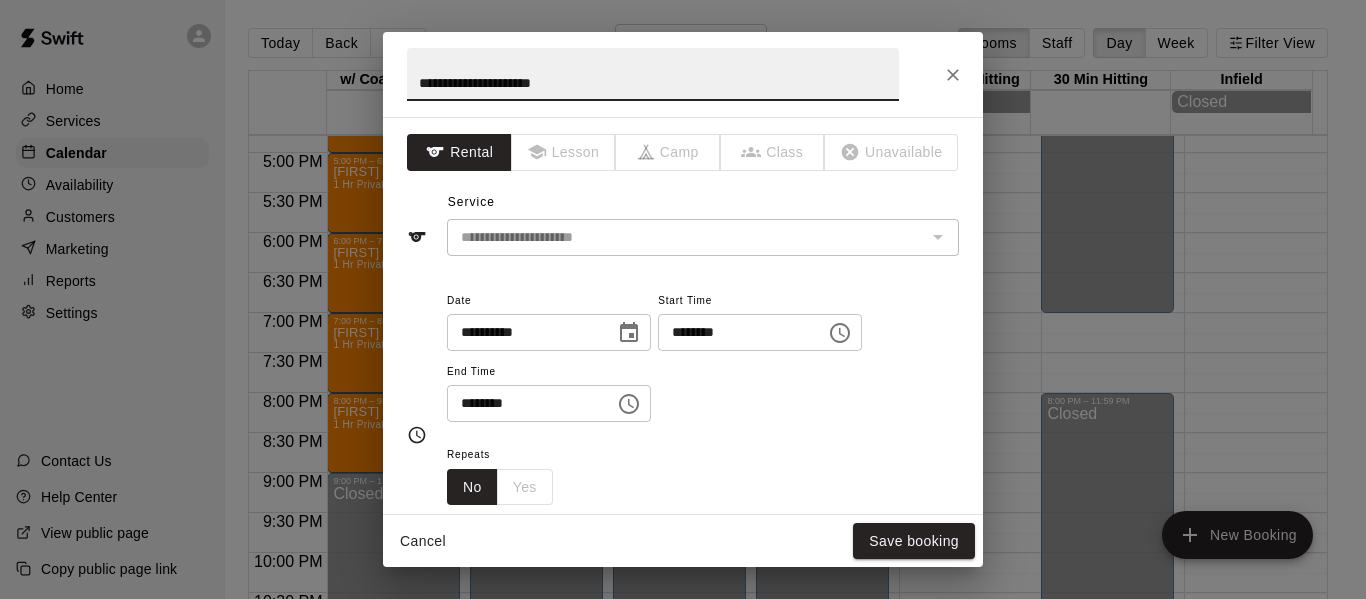click on "**********" at bounding box center [683, 299] 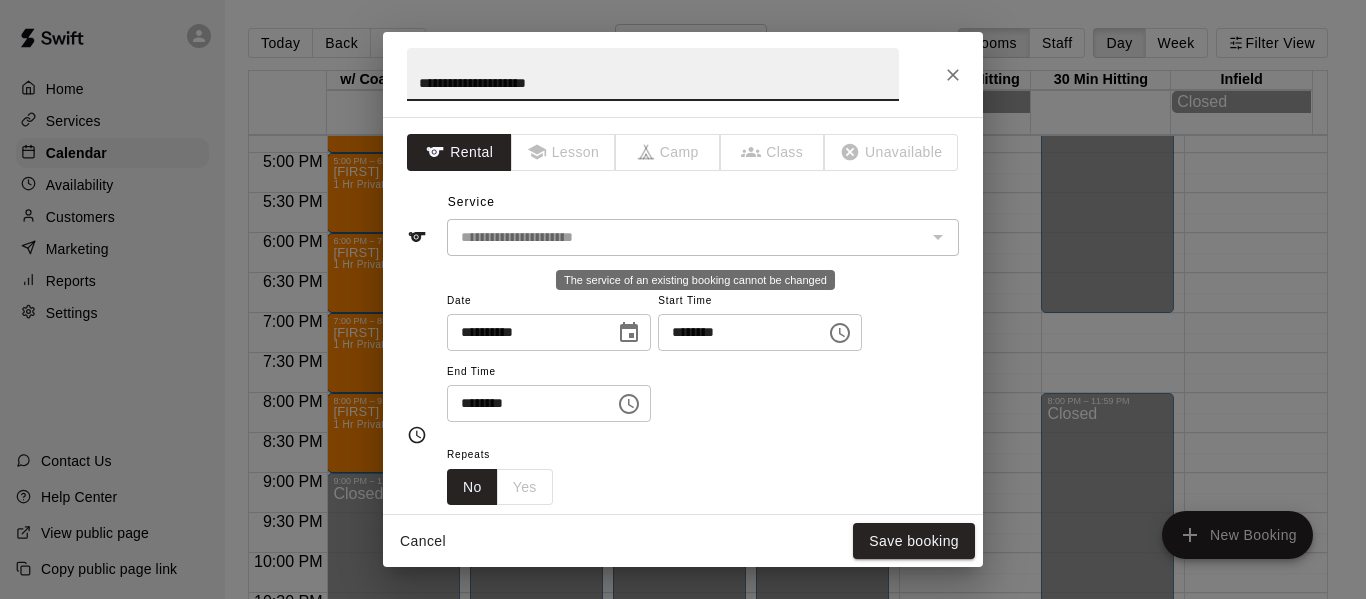 type on "**********" 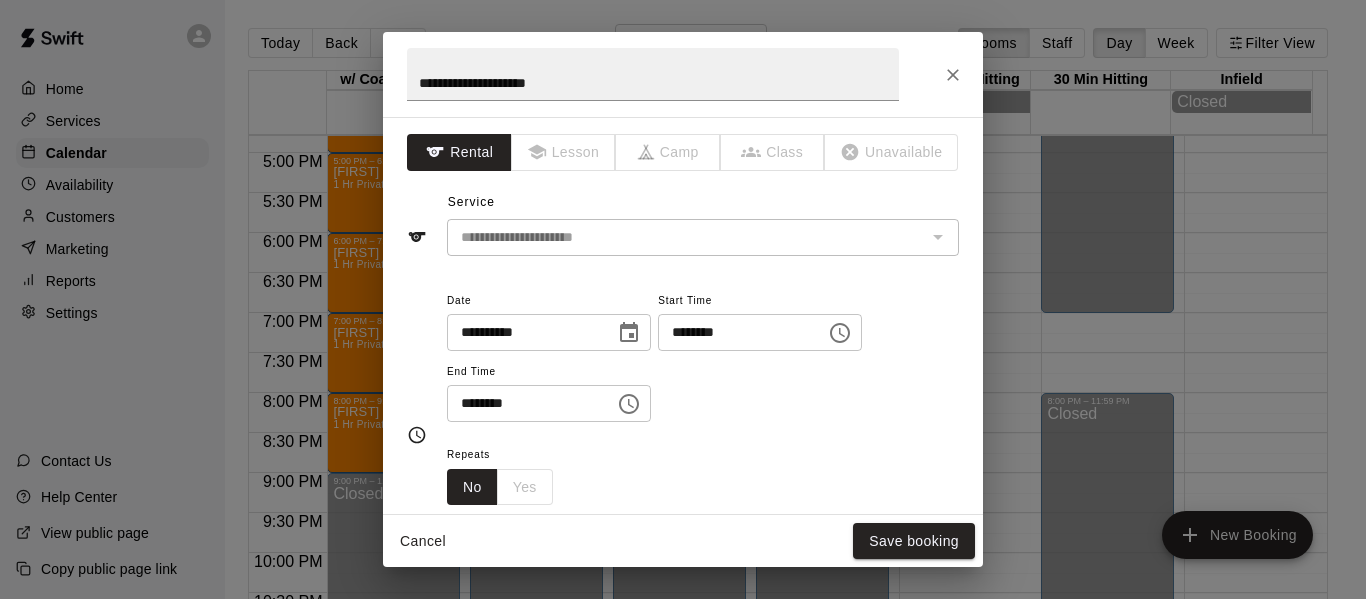 click on "Repeats No Yes" at bounding box center [703, 473] 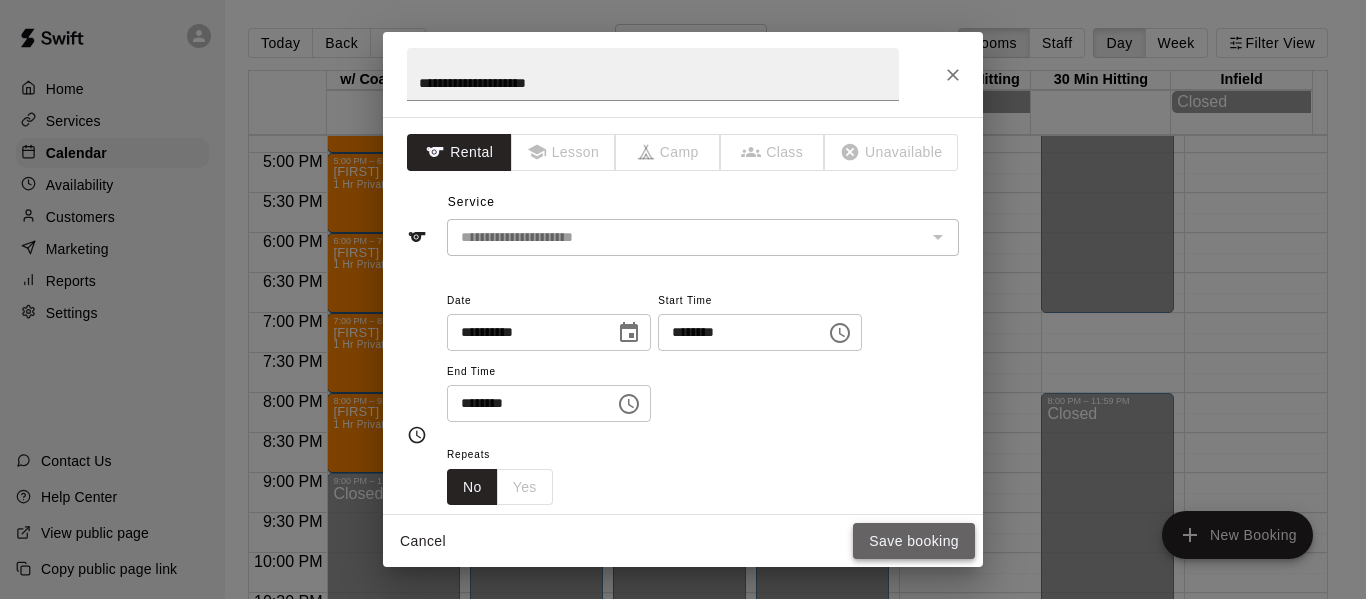click on "Save booking" at bounding box center [914, 541] 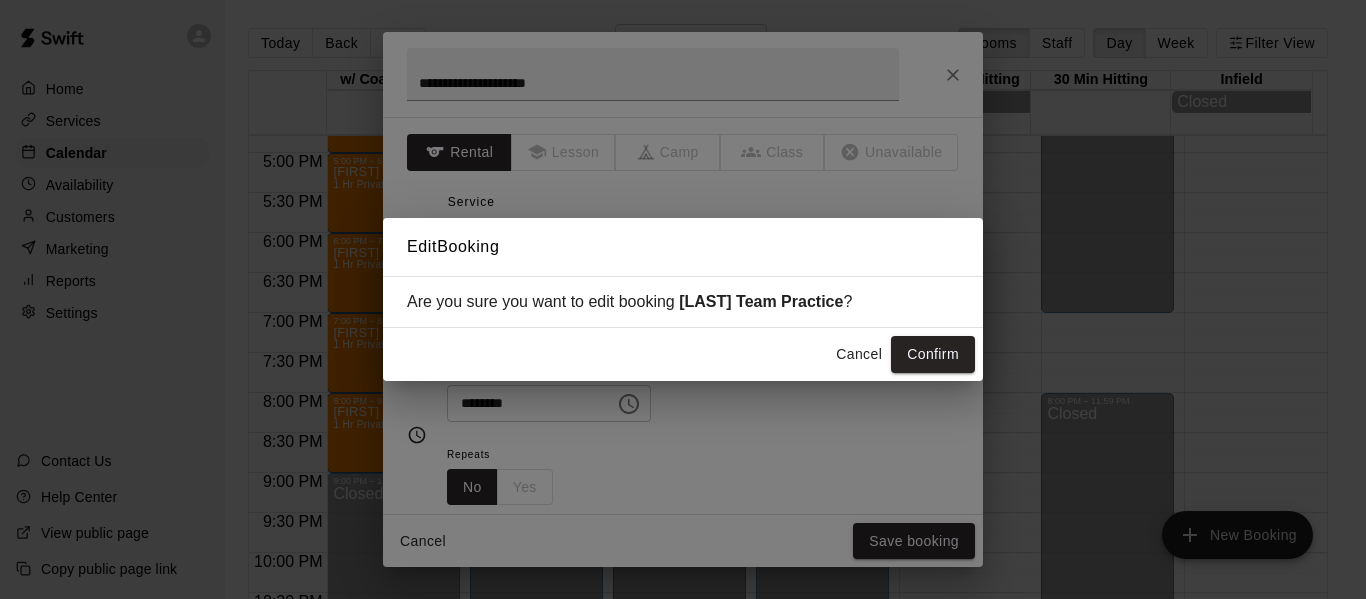 click on "Are you sure you want to edit   booking   Trollop Team Practice ?" at bounding box center (683, 302) 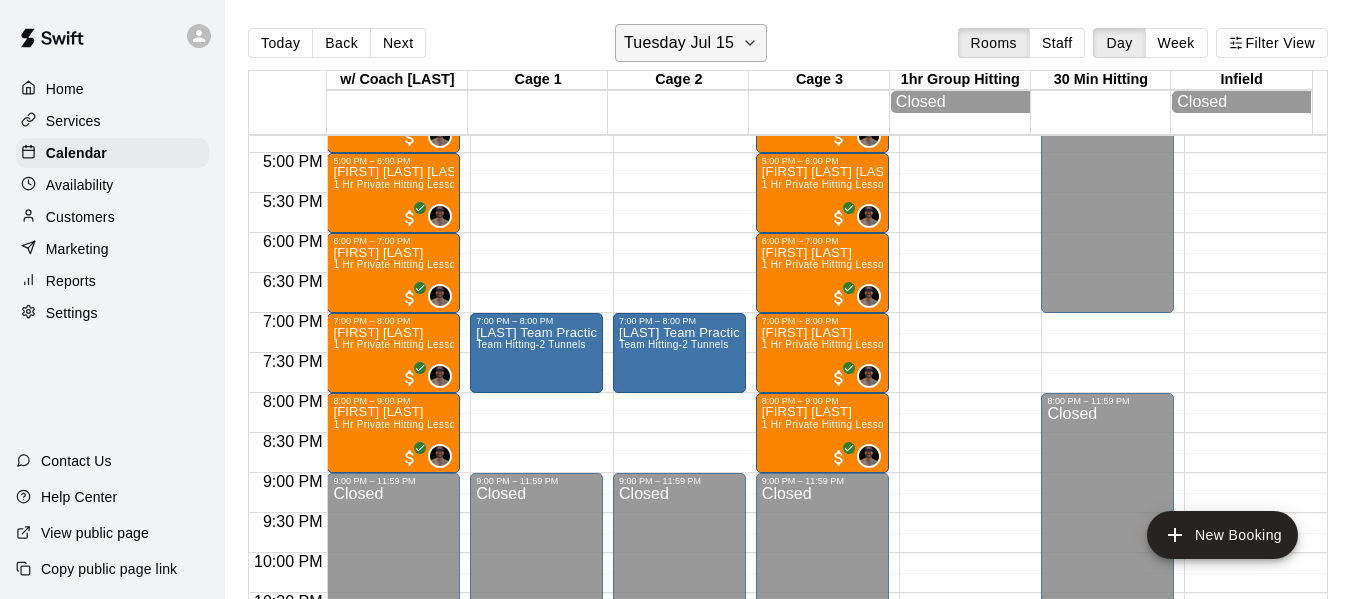 click on "Tuesday Jul 15" at bounding box center (691, 43) 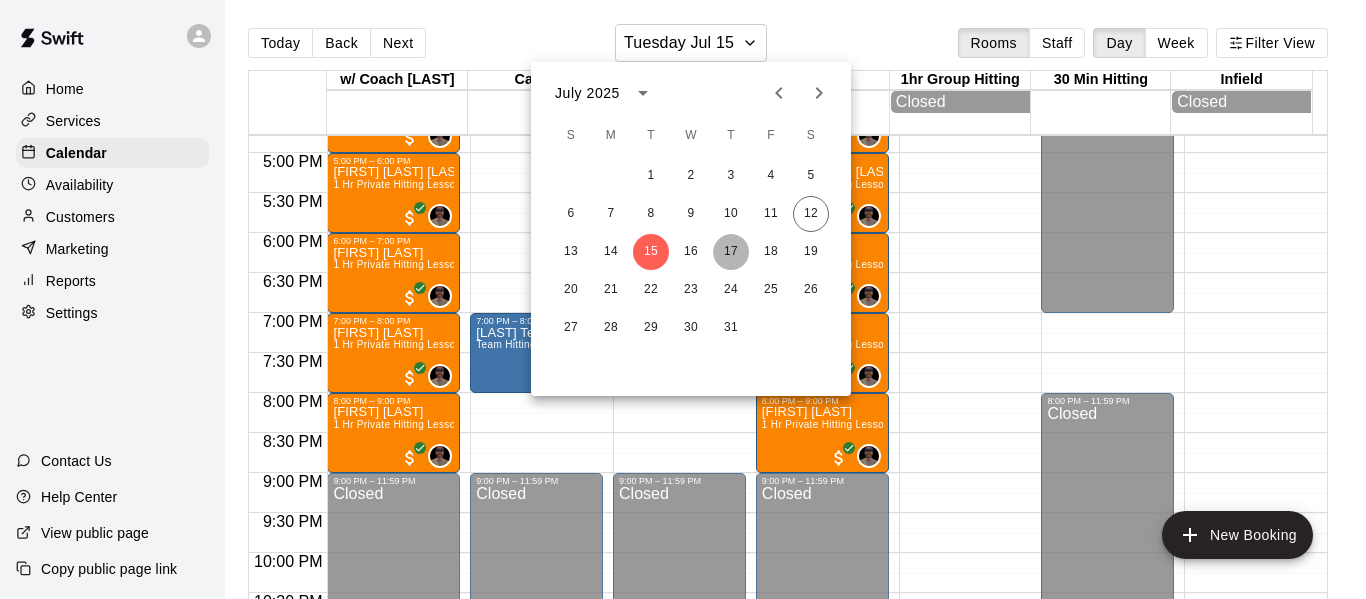 click on "17" at bounding box center [731, 252] 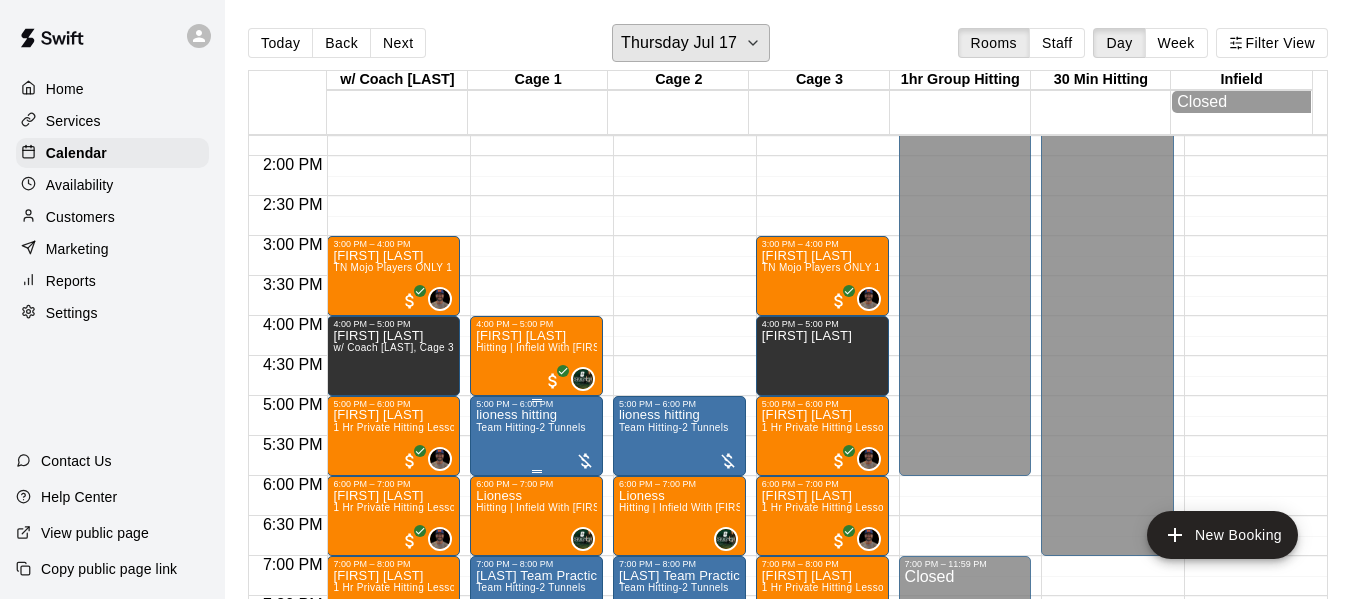 scroll, scrollTop: 1143, scrollLeft: 0, axis: vertical 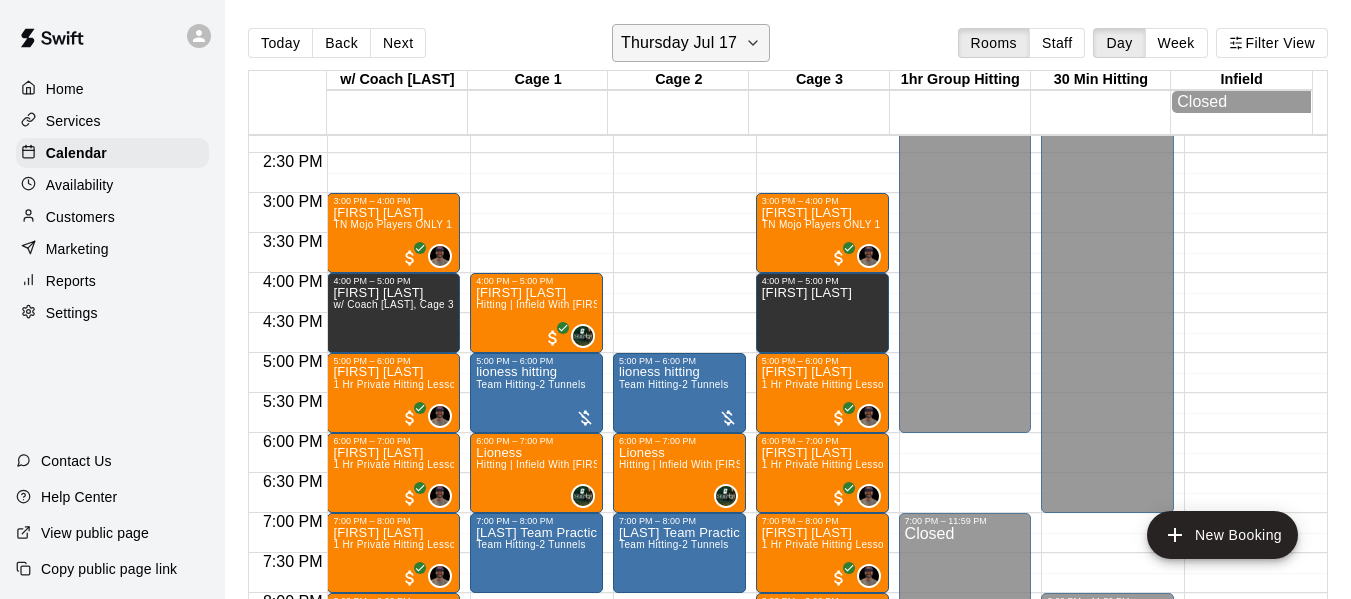 click on "Thursday Jul 17" at bounding box center (679, 43) 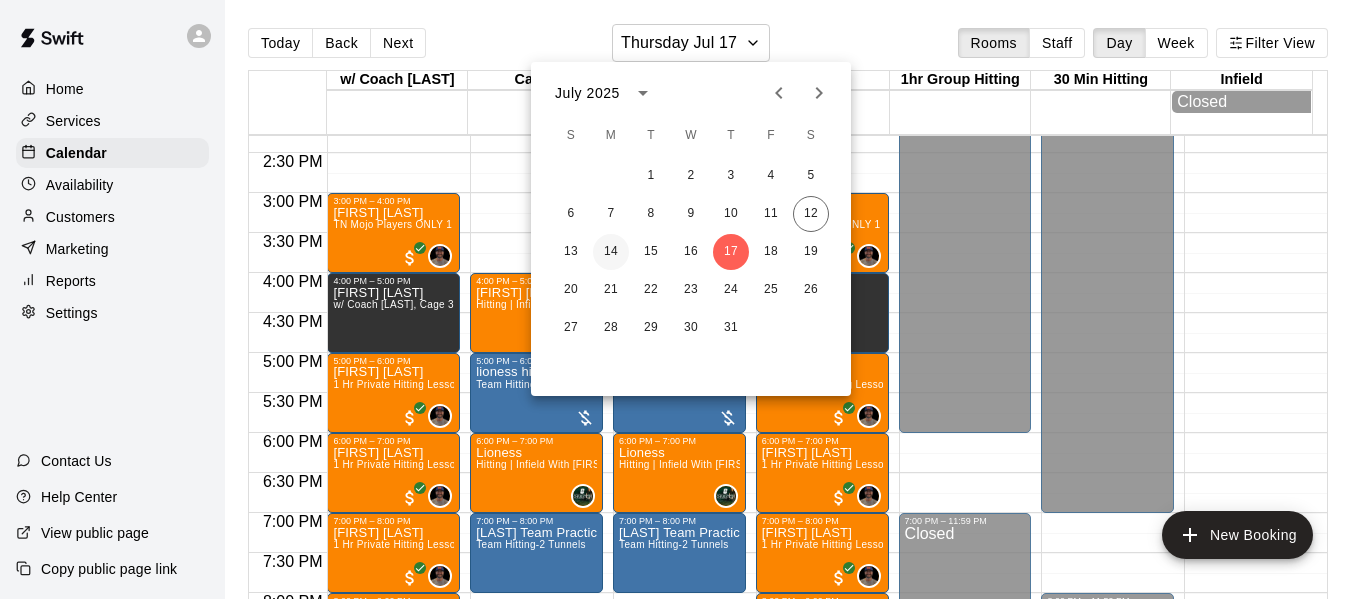 click on "14" at bounding box center [611, 252] 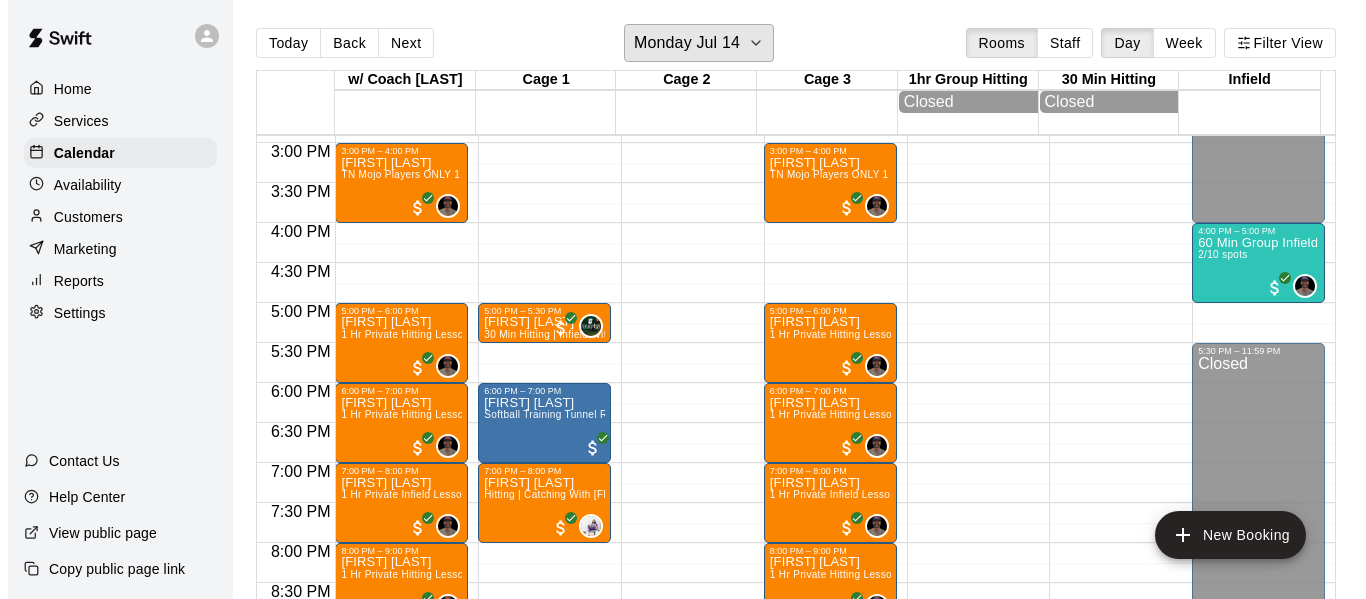 scroll, scrollTop: 1176, scrollLeft: 0, axis: vertical 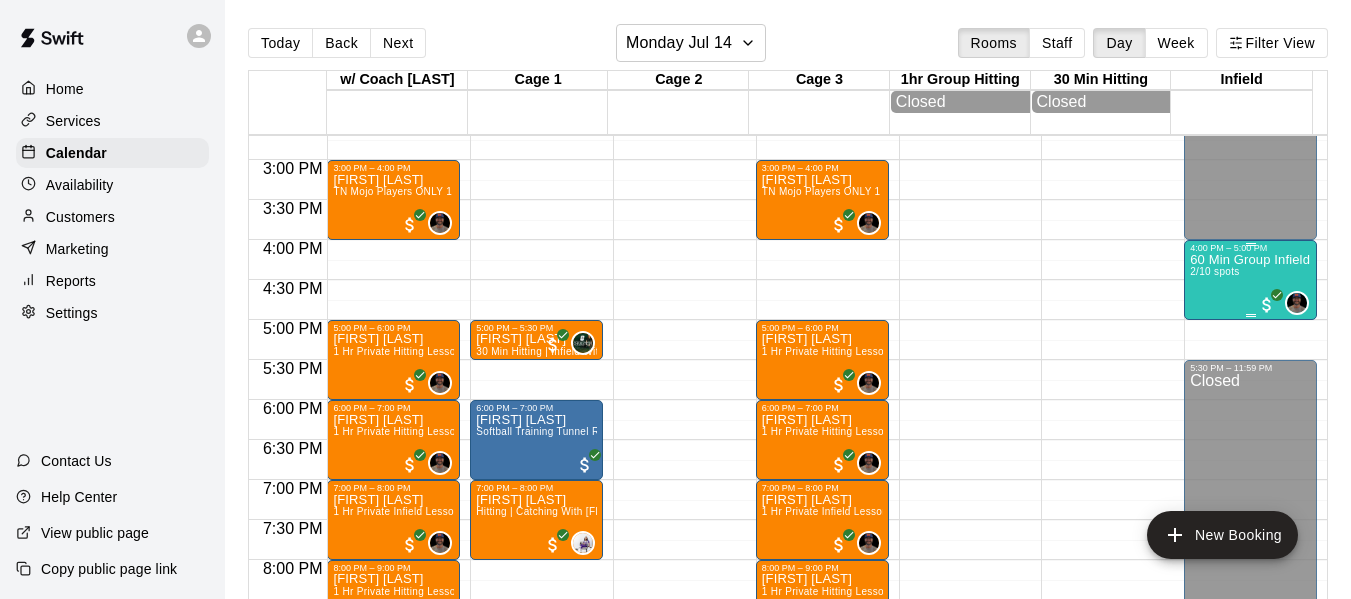 click on "4:00 PM – 5:00 PM" at bounding box center (1250, 248) 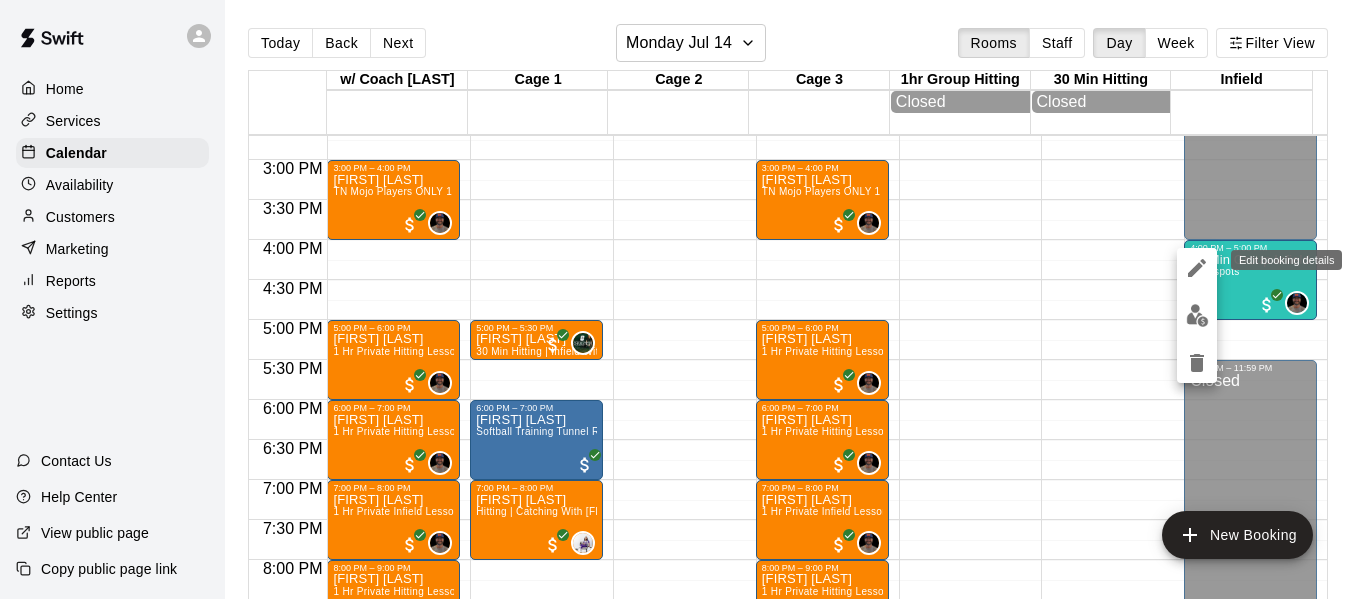click 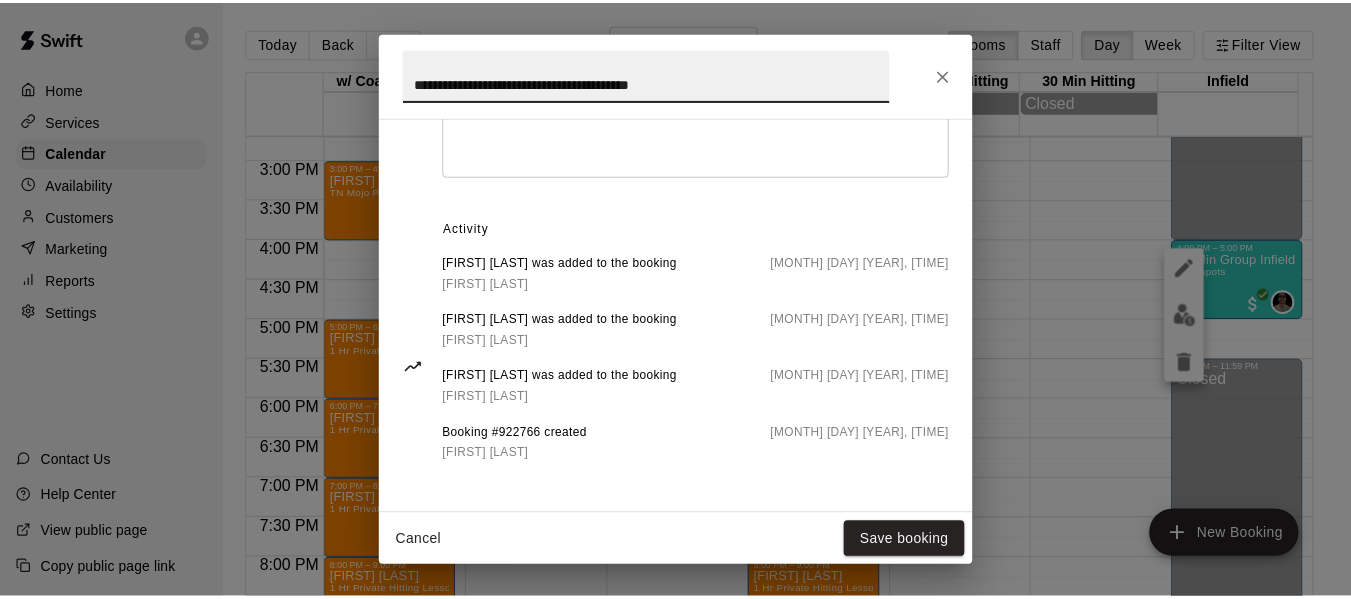scroll, scrollTop: 886, scrollLeft: 0, axis: vertical 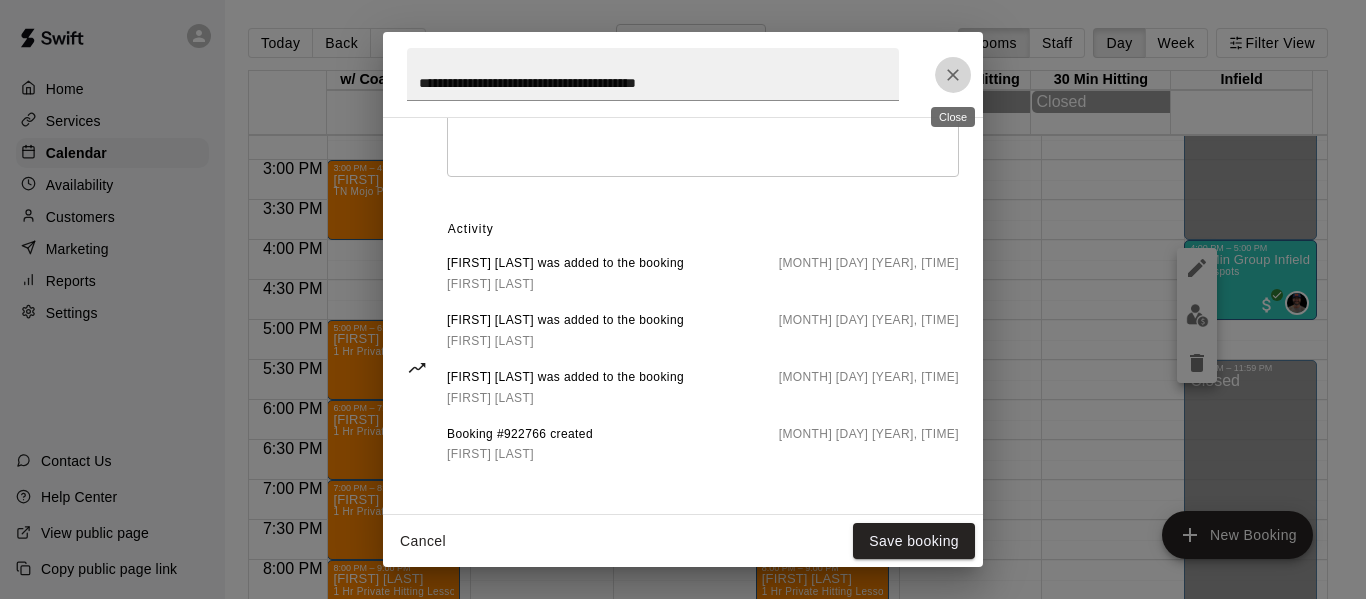 click 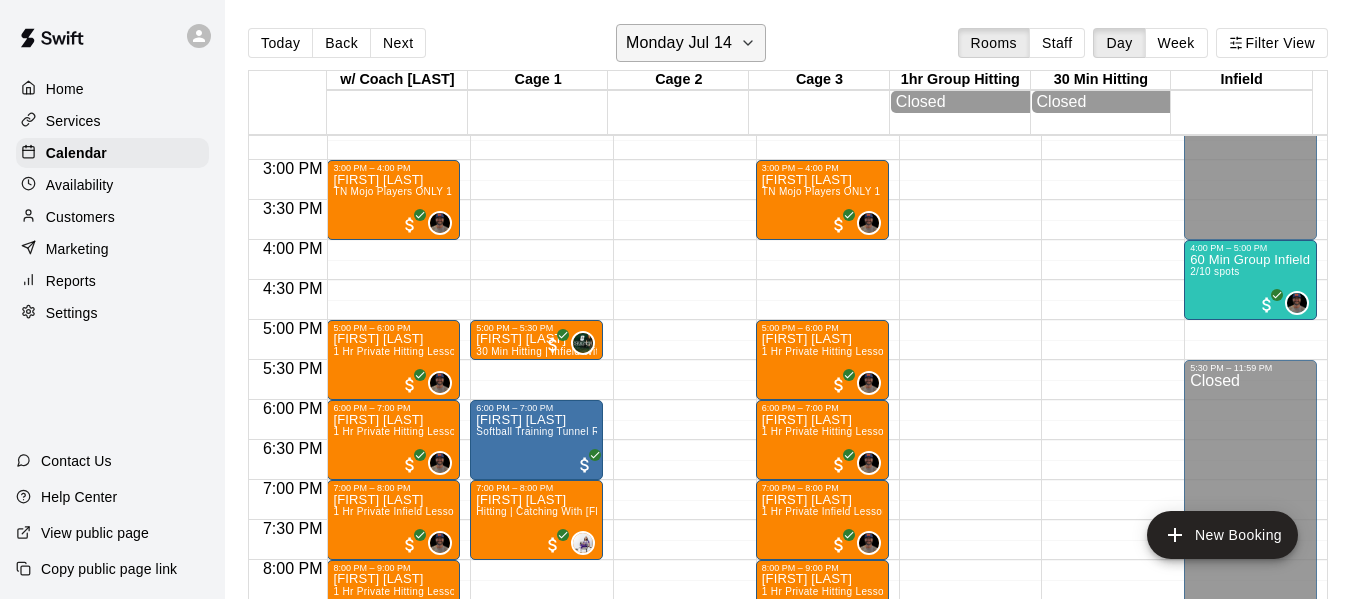 click on "Monday Jul 14" at bounding box center (691, 43) 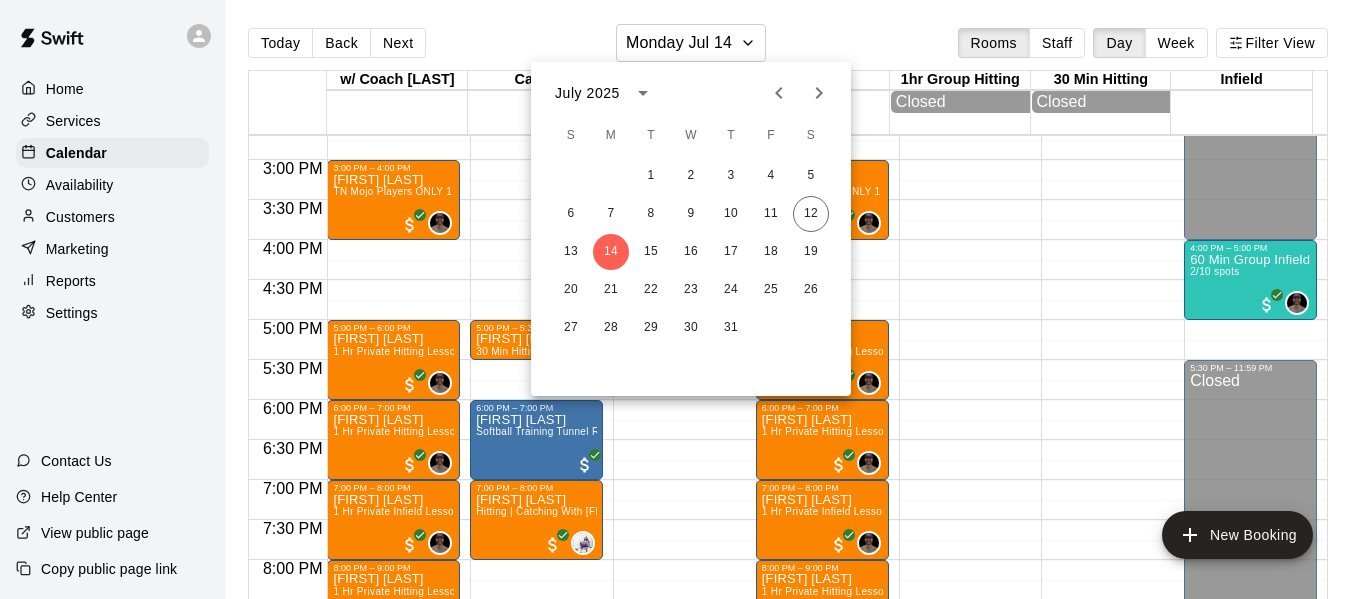 click at bounding box center (683, 299) 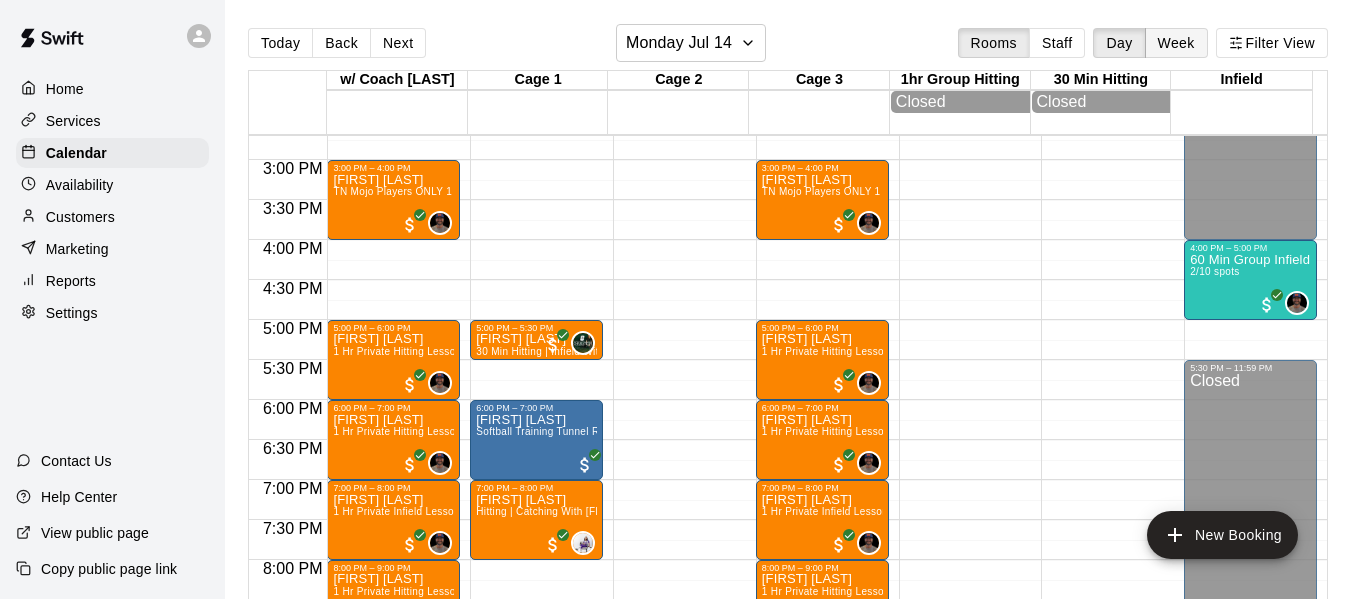 click on "Week" at bounding box center (1176, 43) 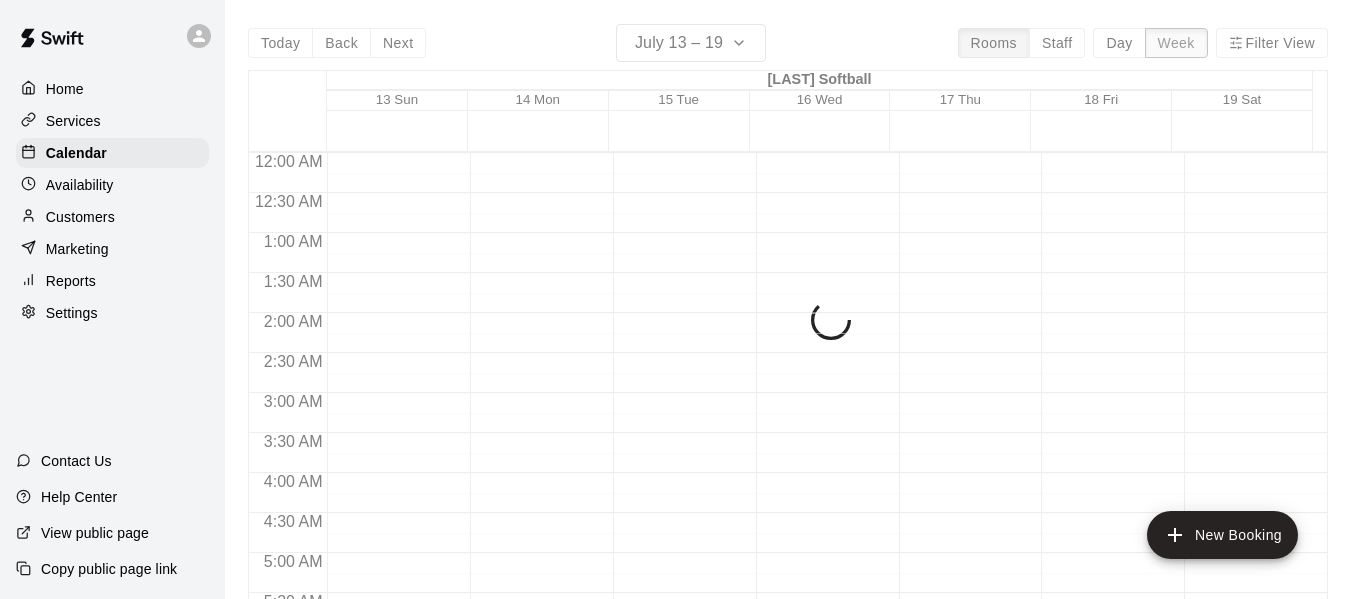 scroll, scrollTop: 1119, scrollLeft: 0, axis: vertical 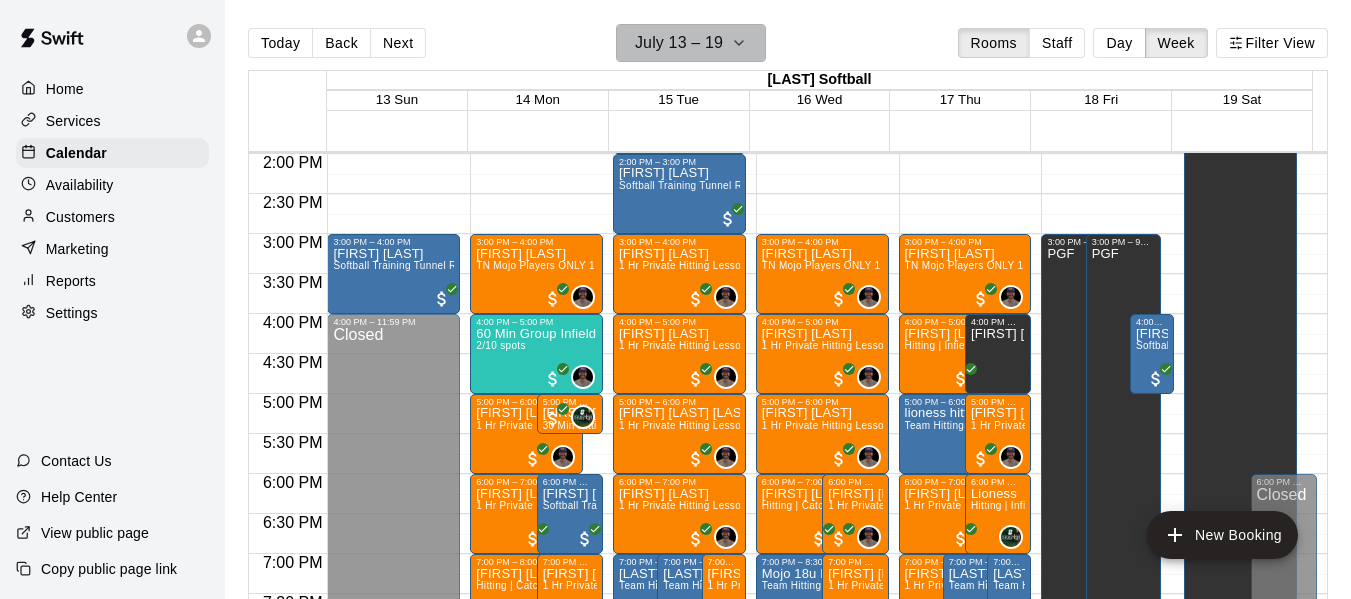 click on "July 13 – 19" at bounding box center [691, 43] 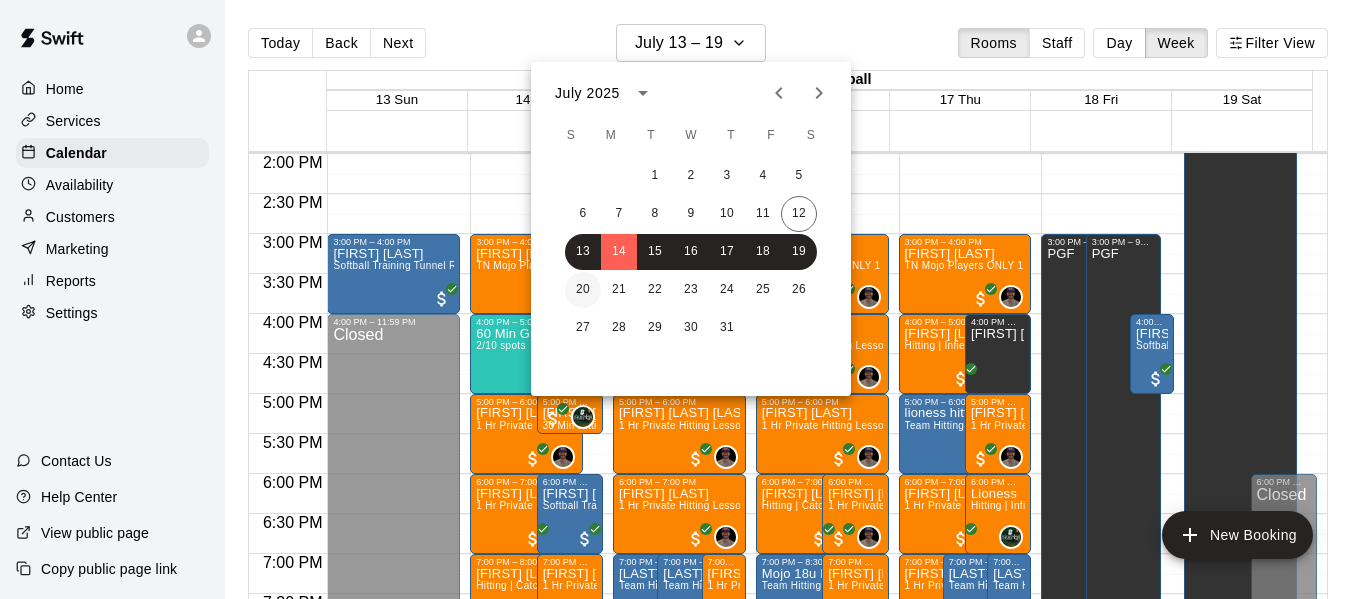 click on "20" at bounding box center (583, 290) 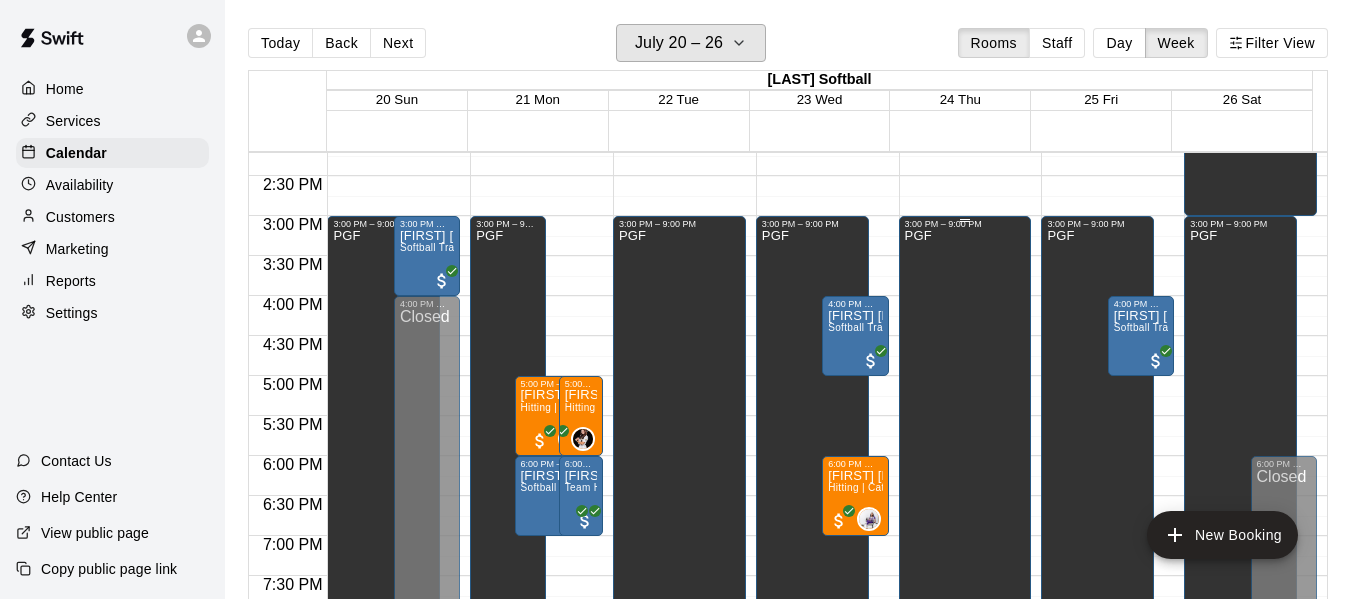 scroll, scrollTop: 1186, scrollLeft: 0, axis: vertical 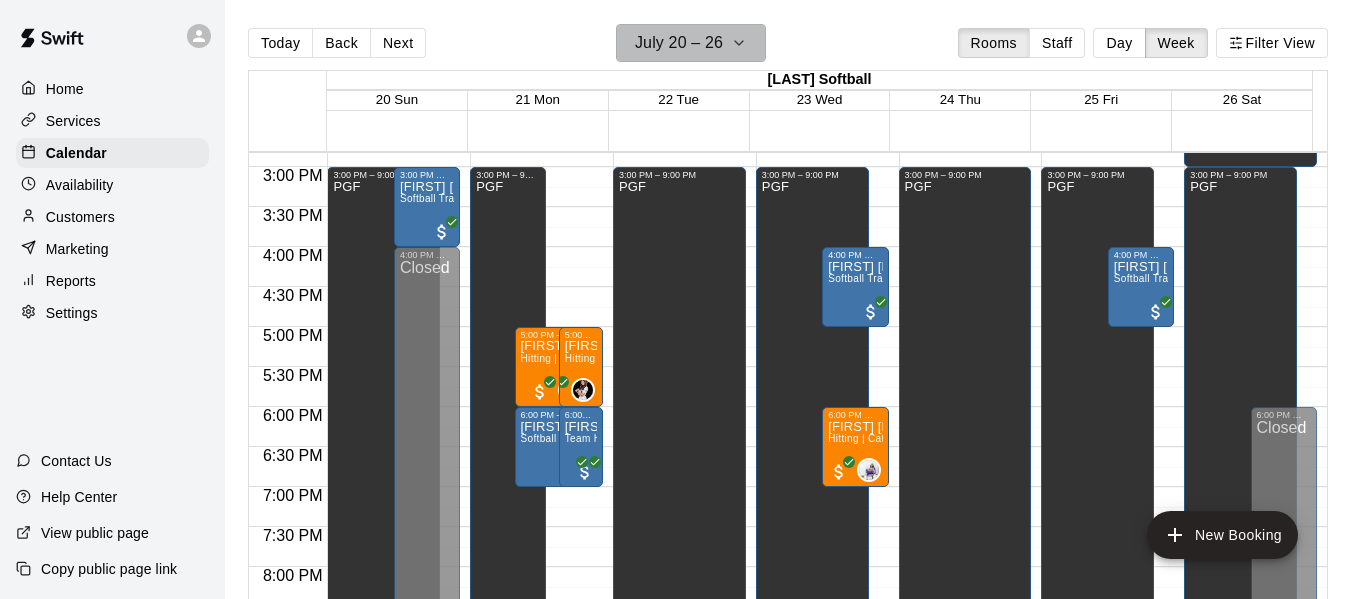click on "July 20 – 26" at bounding box center (691, 43) 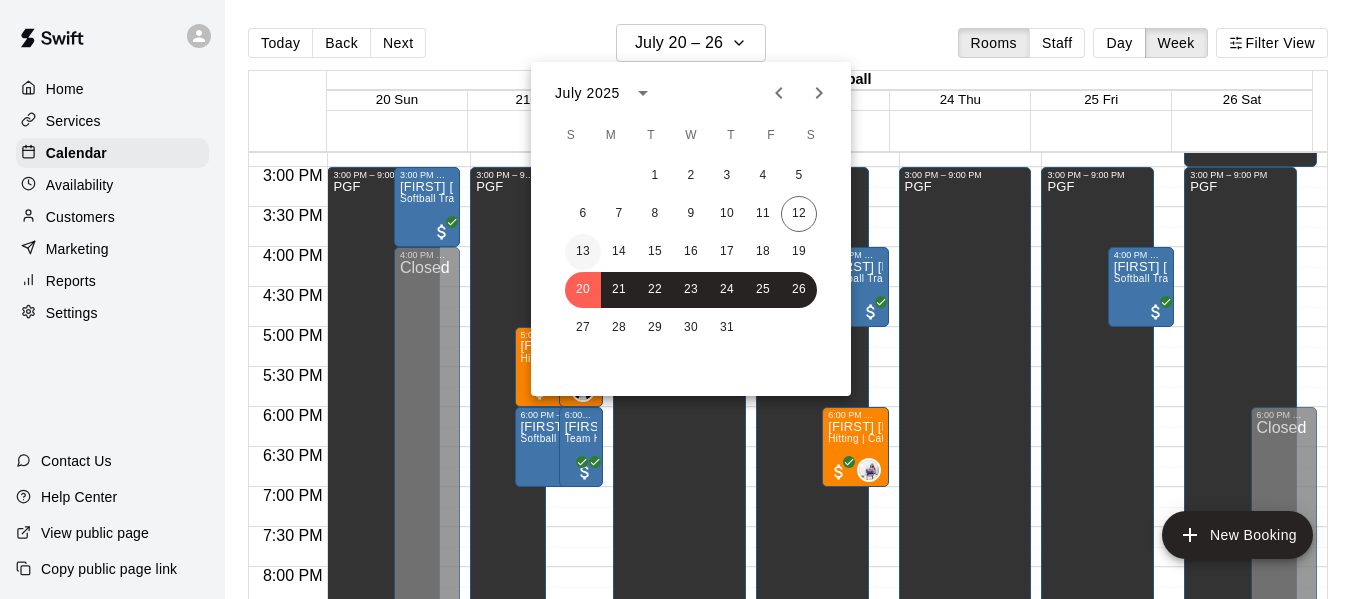 click on "13" at bounding box center (583, 252) 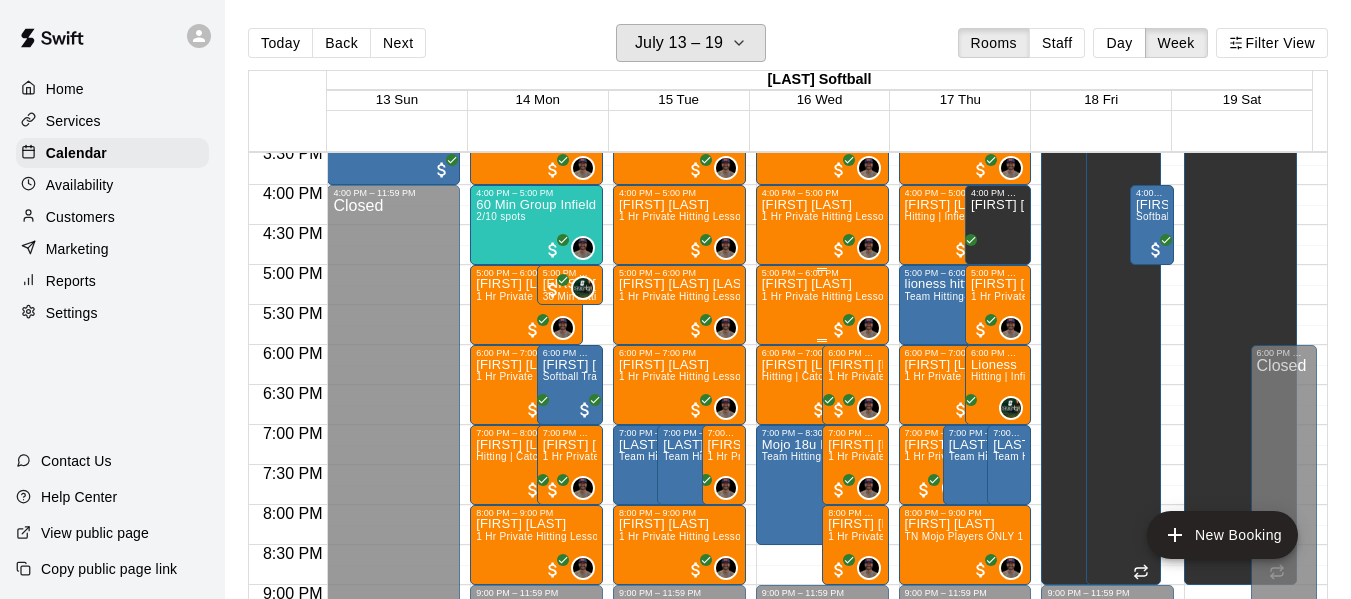 scroll, scrollTop: 1186, scrollLeft: 0, axis: vertical 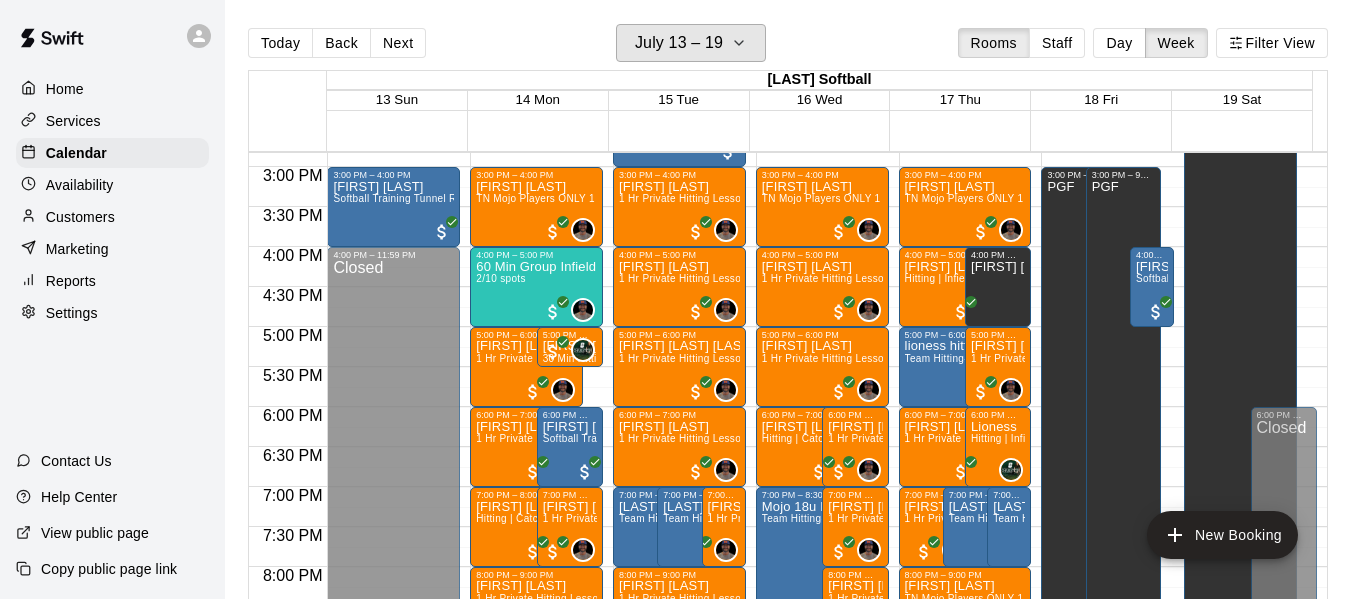type 